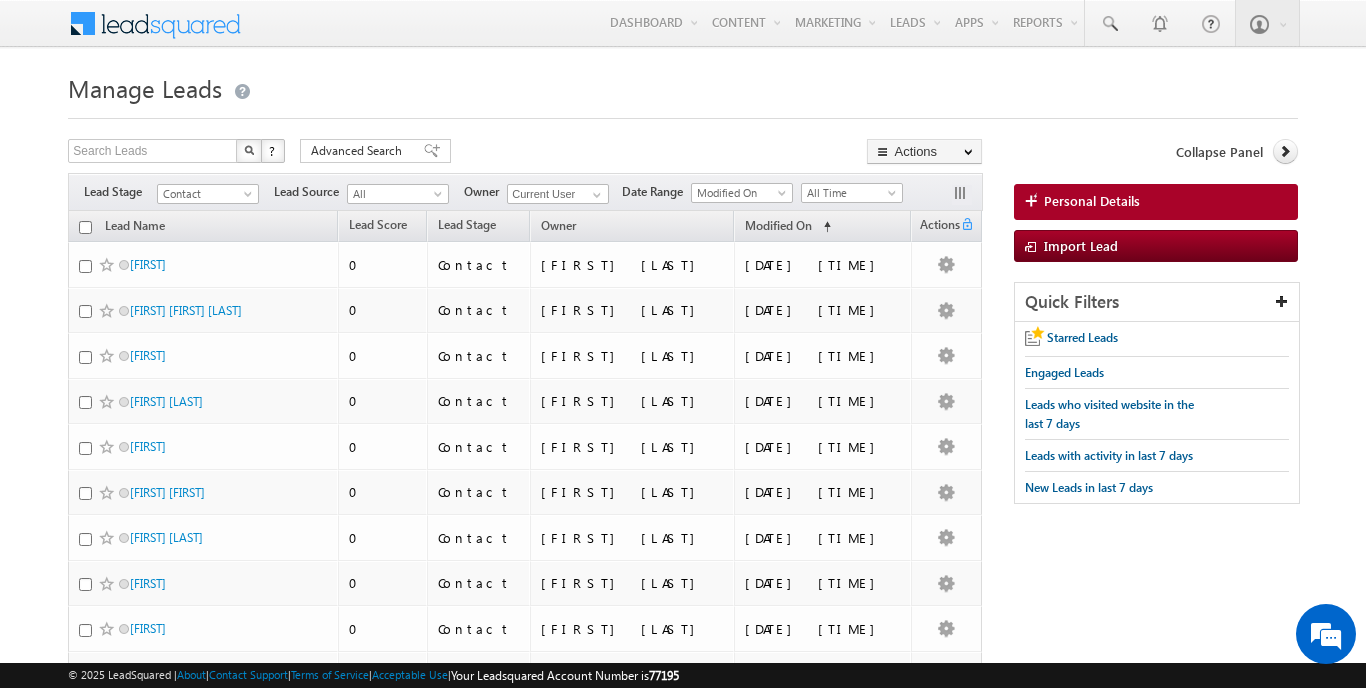click on "Manage Leads" at bounding box center (0, 0) 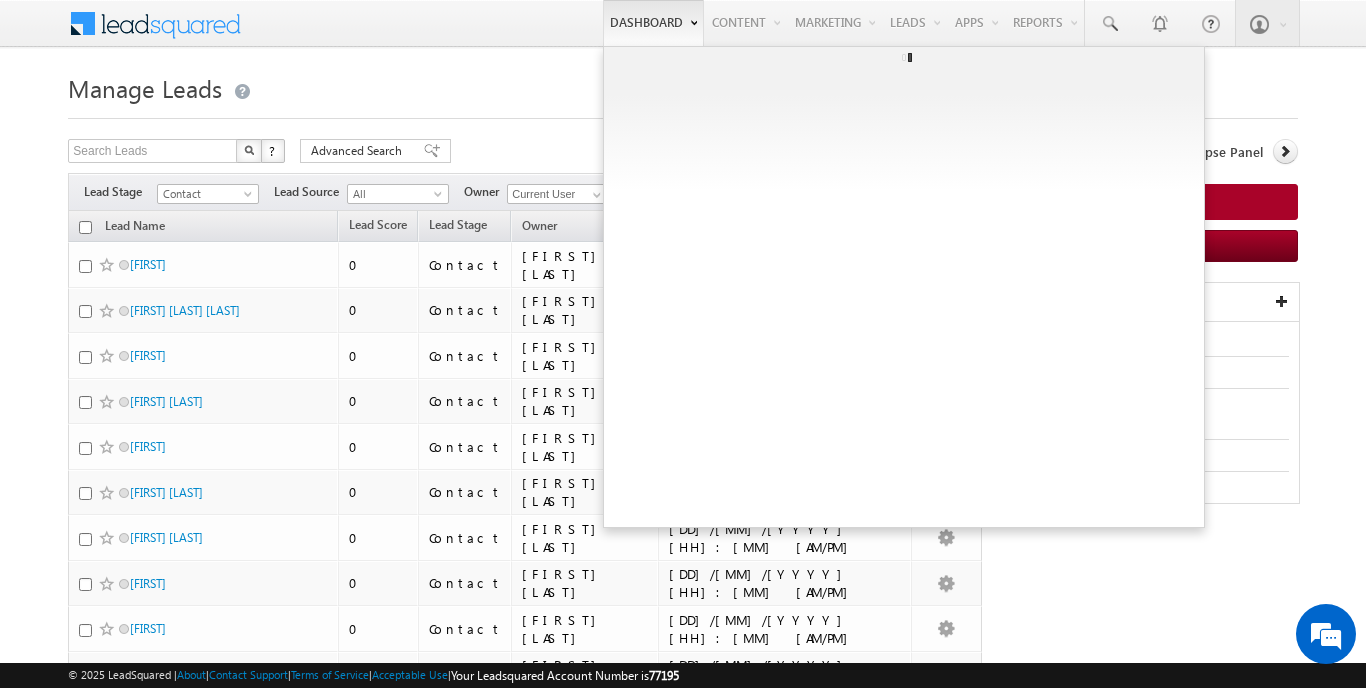 scroll, scrollTop: 0, scrollLeft: 0, axis: both 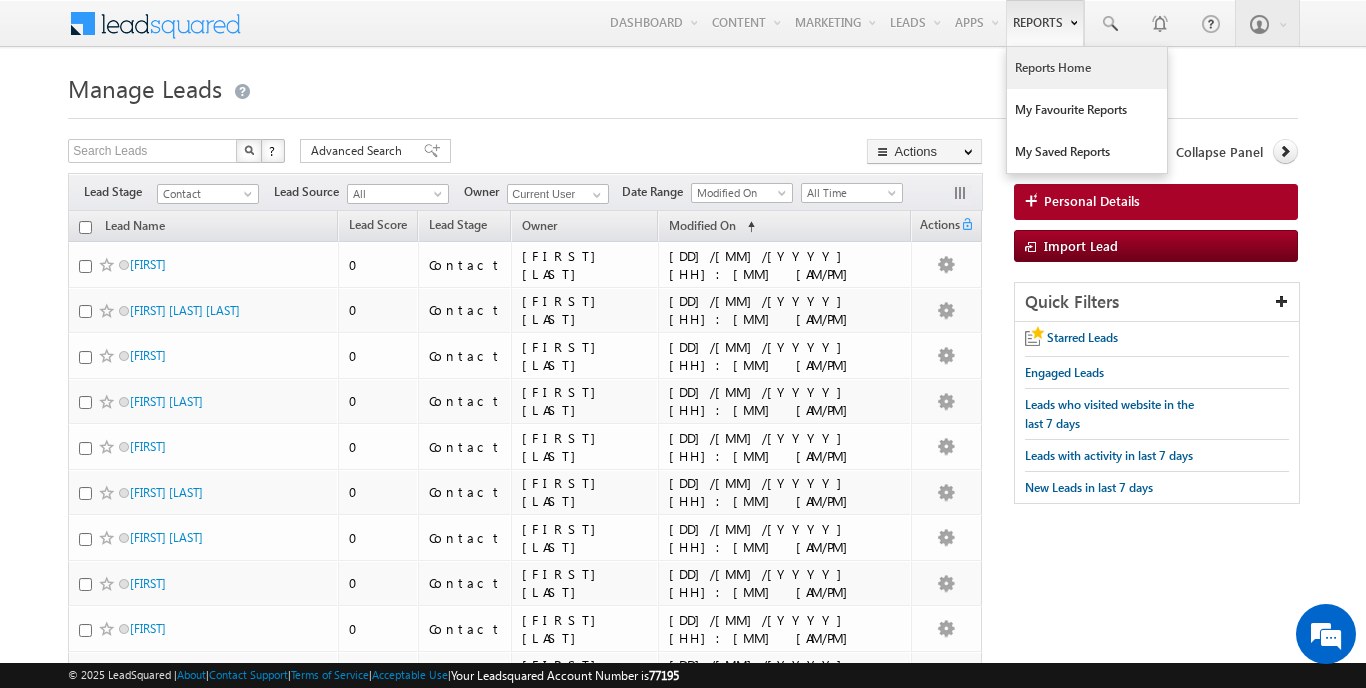click on "Reports Home" at bounding box center [1087, 68] 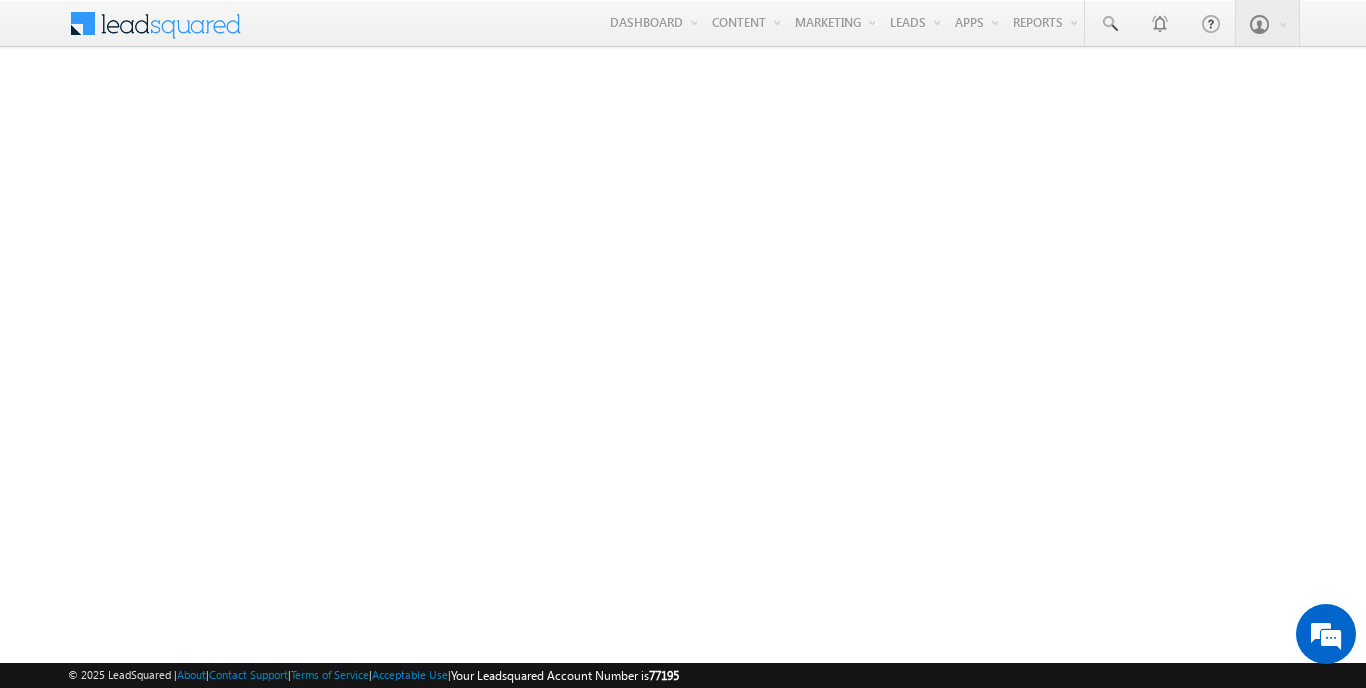 scroll, scrollTop: 0, scrollLeft: 0, axis: both 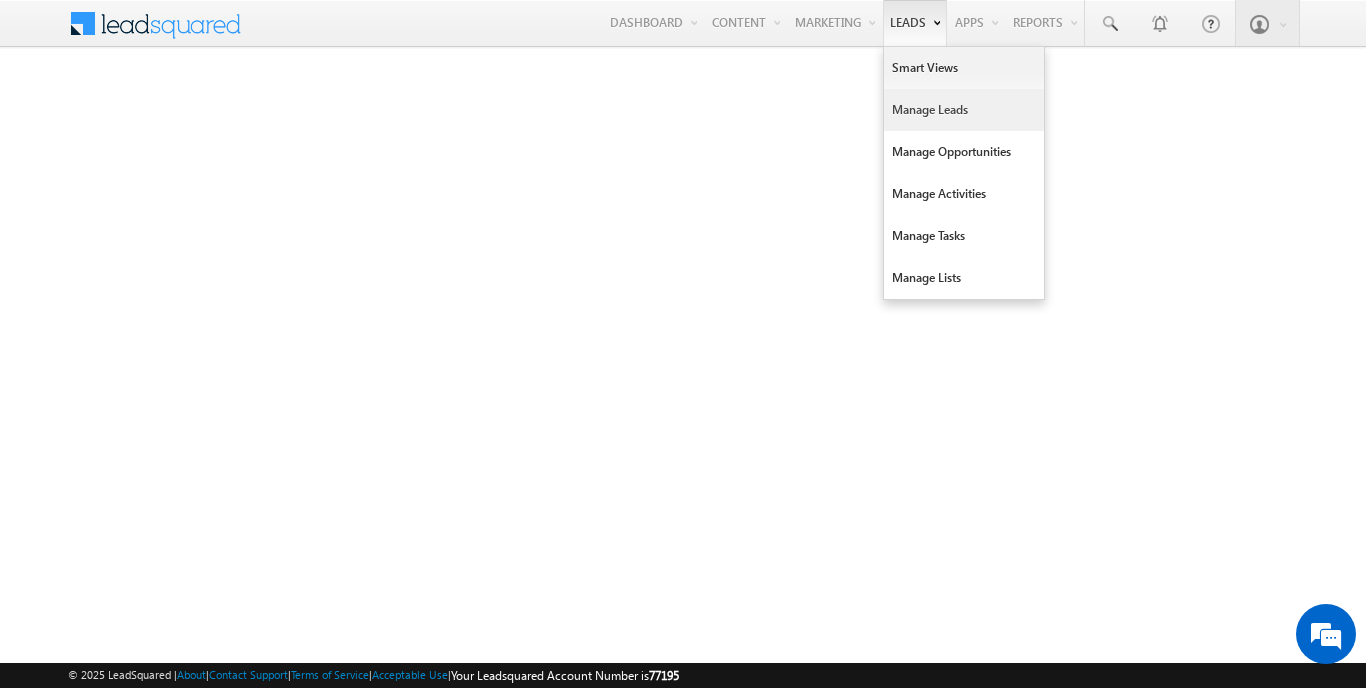 click on "Manage Leads" at bounding box center (964, 110) 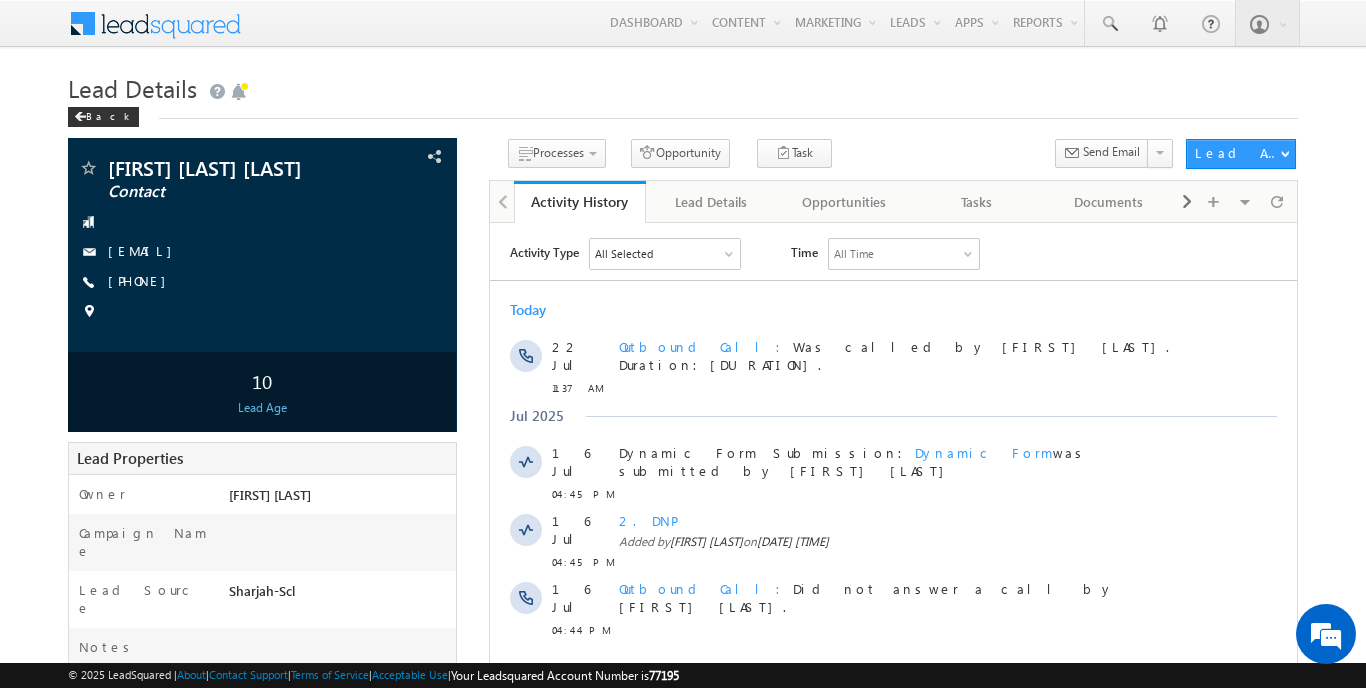 scroll, scrollTop: 0, scrollLeft: 0, axis: both 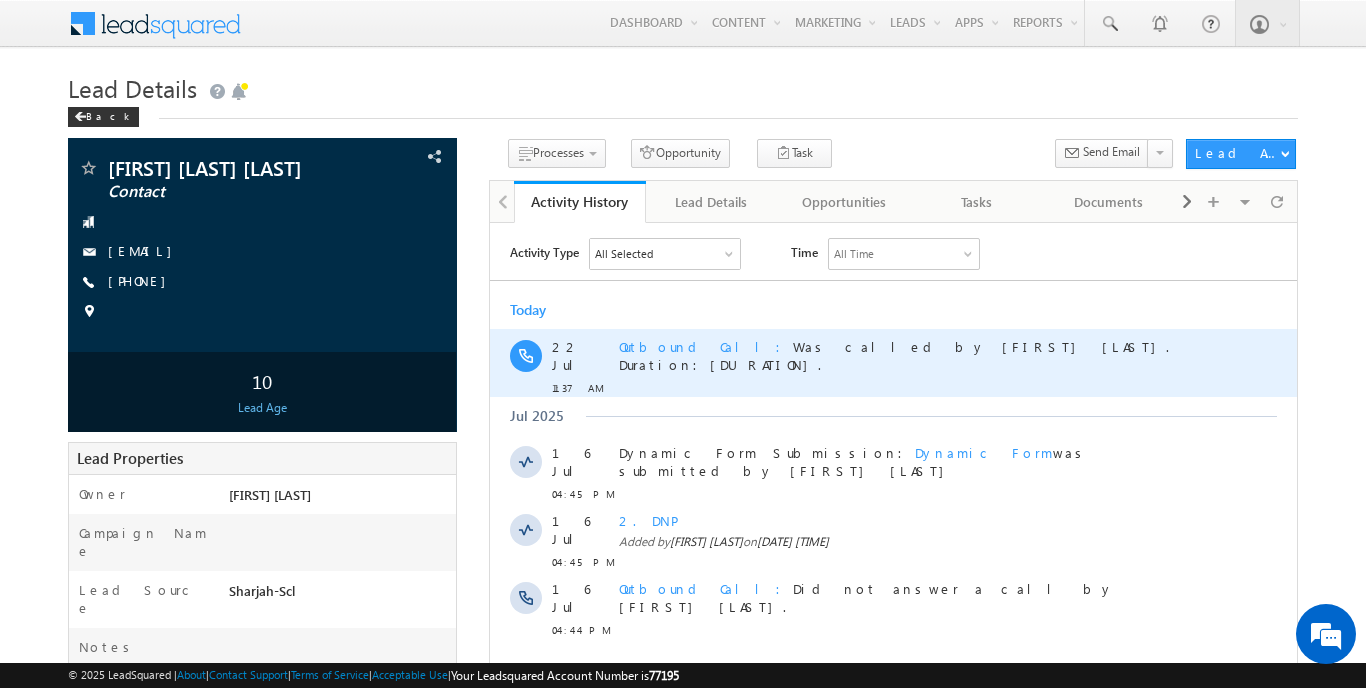 click on "Outbound Call" at bounding box center [705, 345] 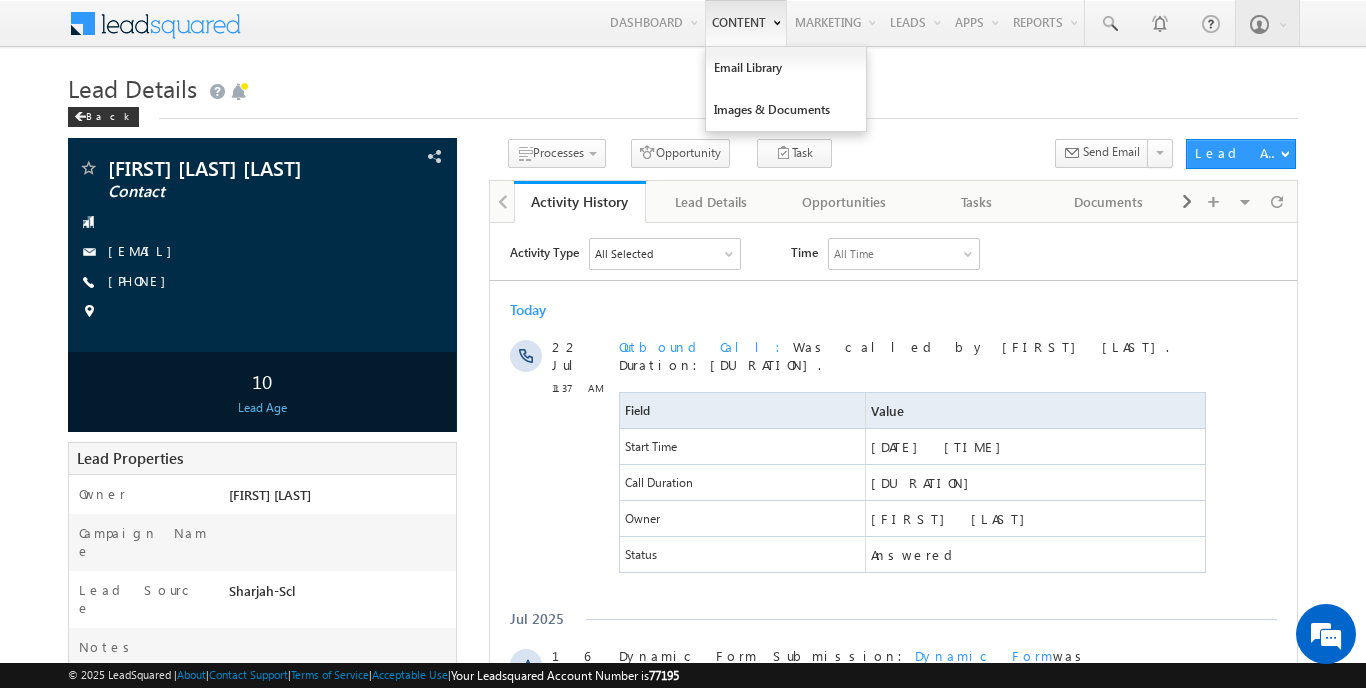 scroll, scrollTop: 0, scrollLeft: 0, axis: both 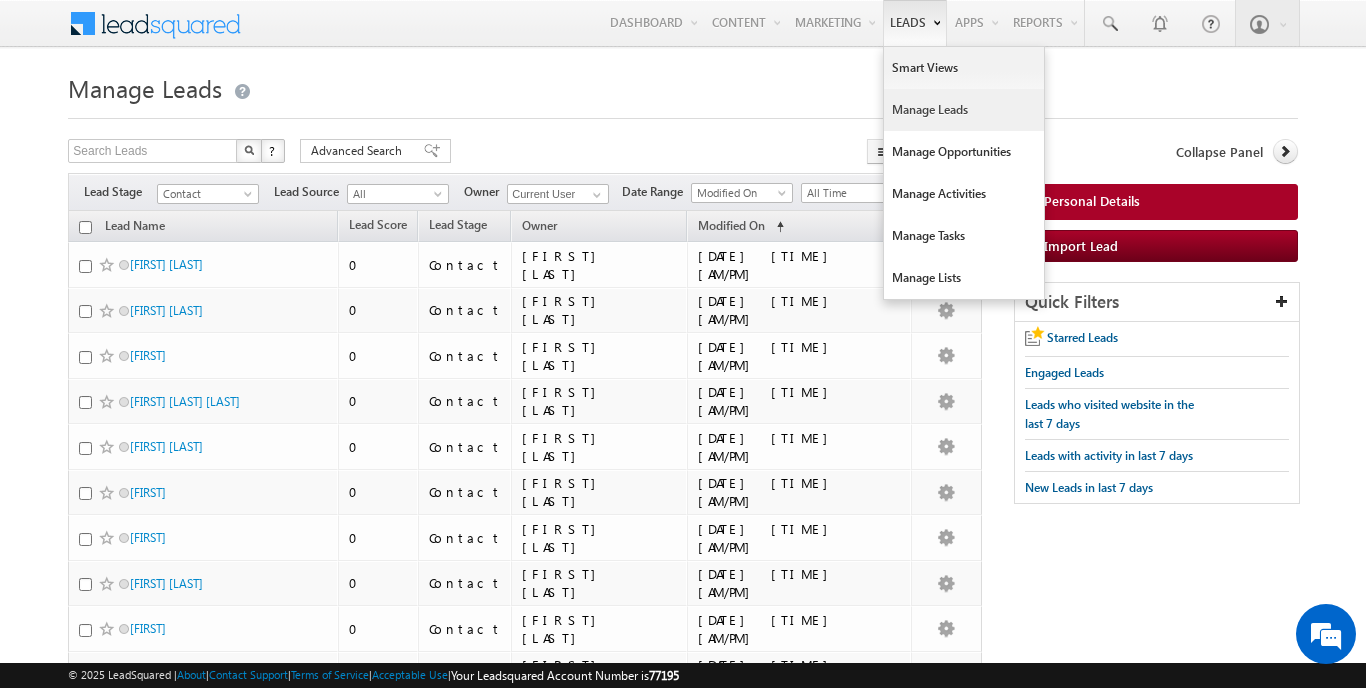 click on "Manage Leads" at bounding box center [964, 110] 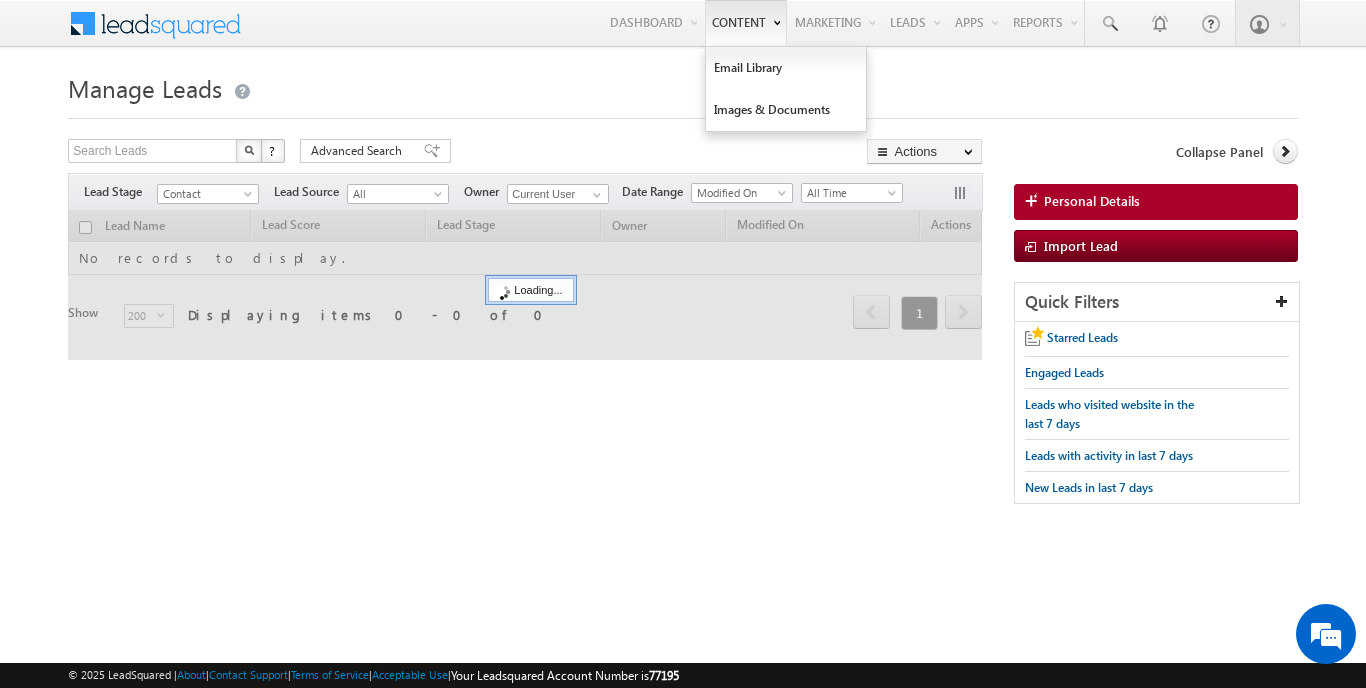 scroll, scrollTop: 0, scrollLeft: 0, axis: both 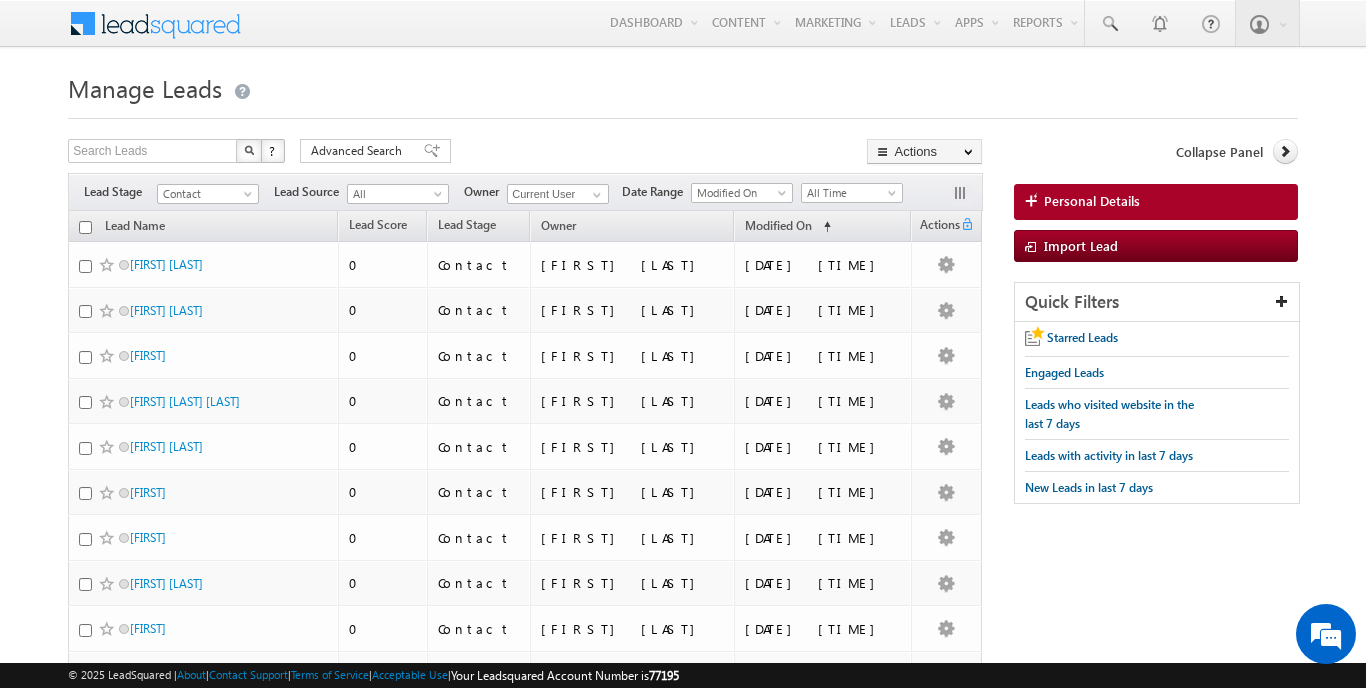 click on "Manage Leads" at bounding box center (682, 86) 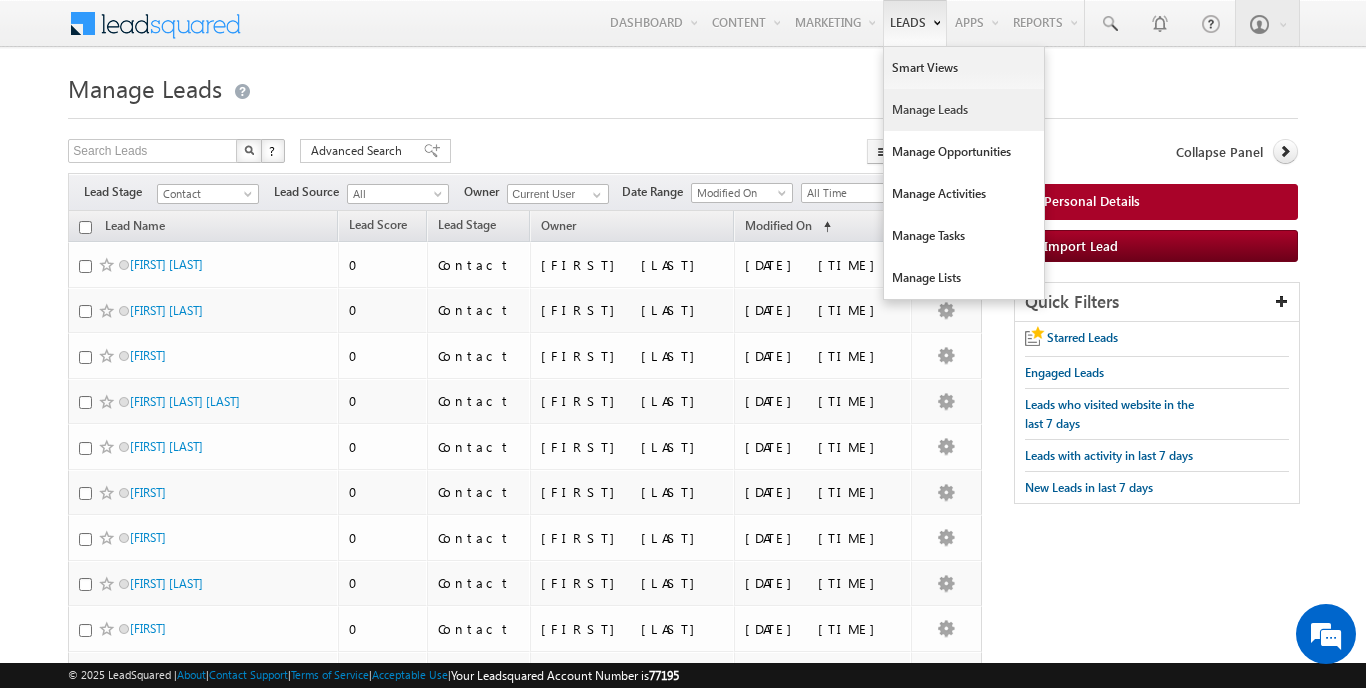scroll, scrollTop: 0, scrollLeft: 0, axis: both 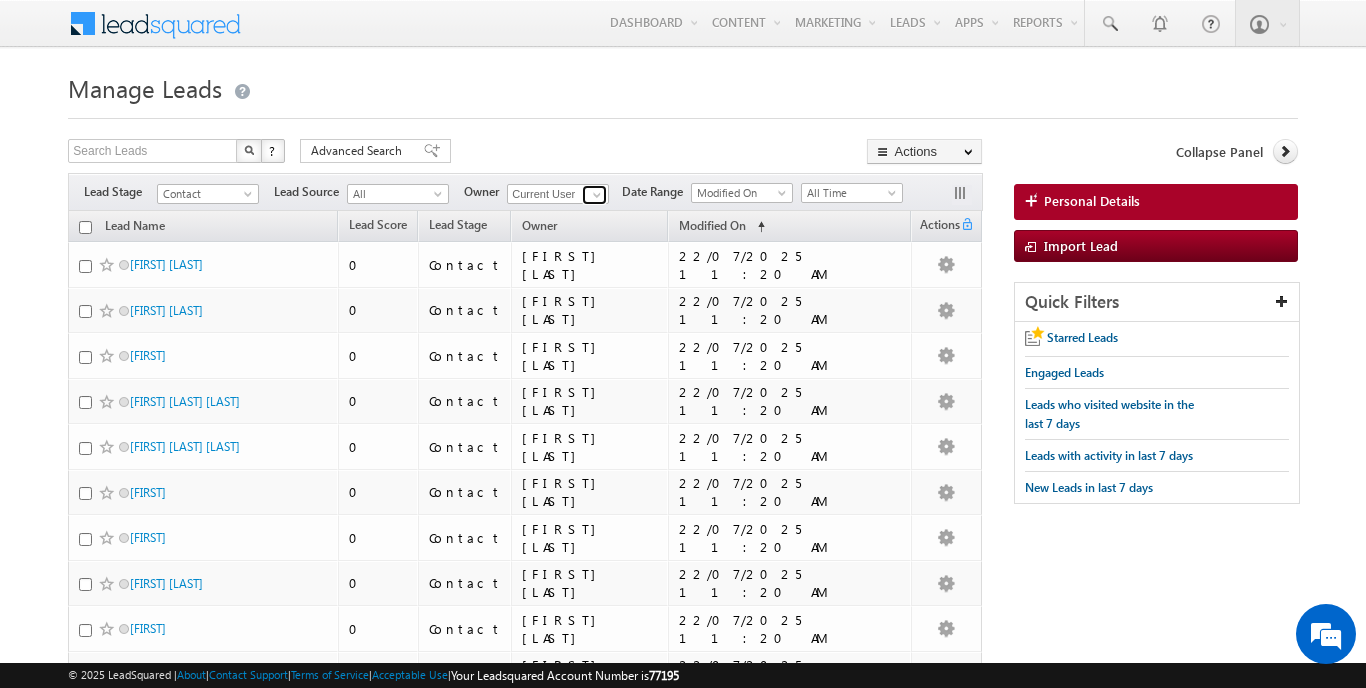 click at bounding box center [597, 195] 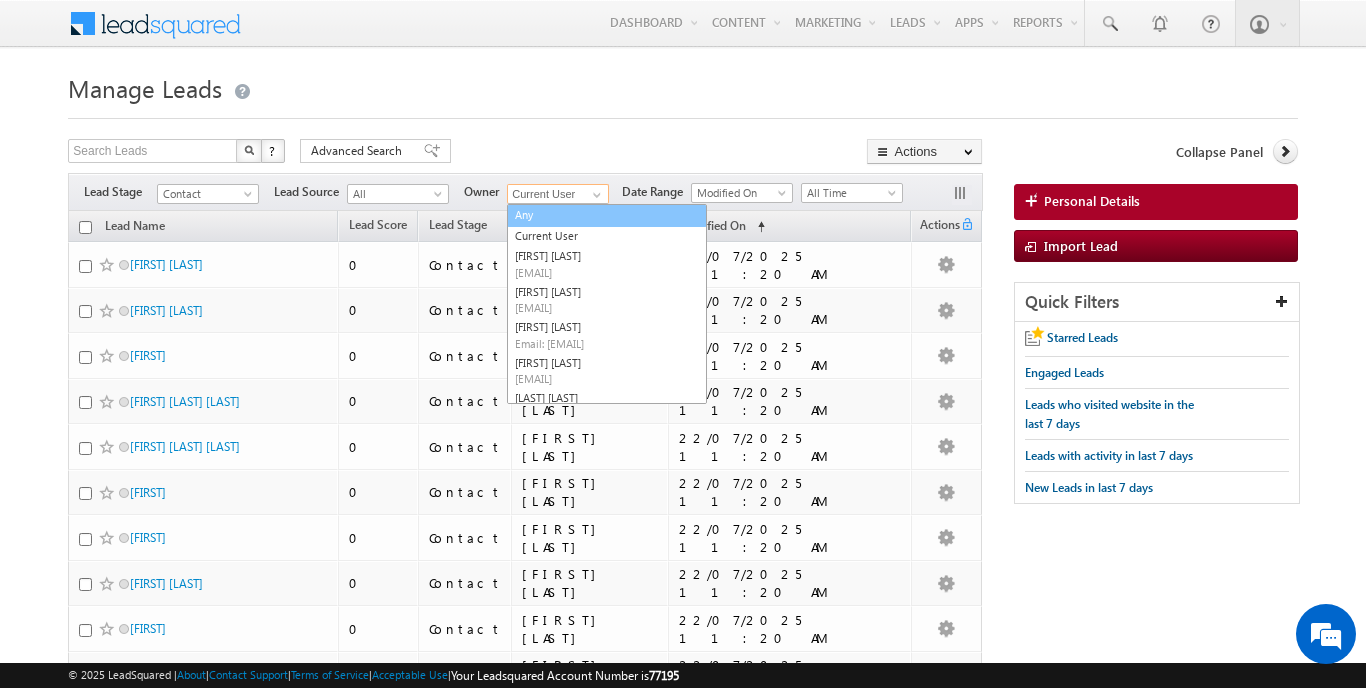 click on "Any" at bounding box center (607, 215) 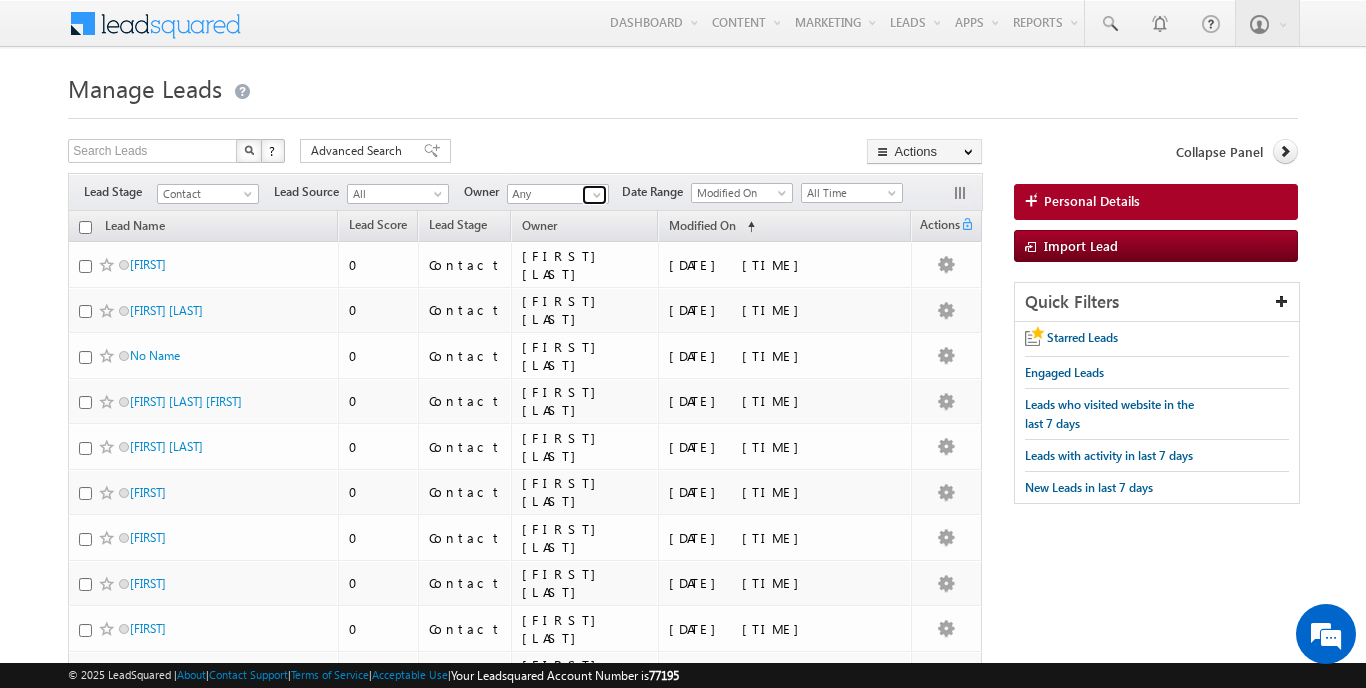 click at bounding box center [597, 195] 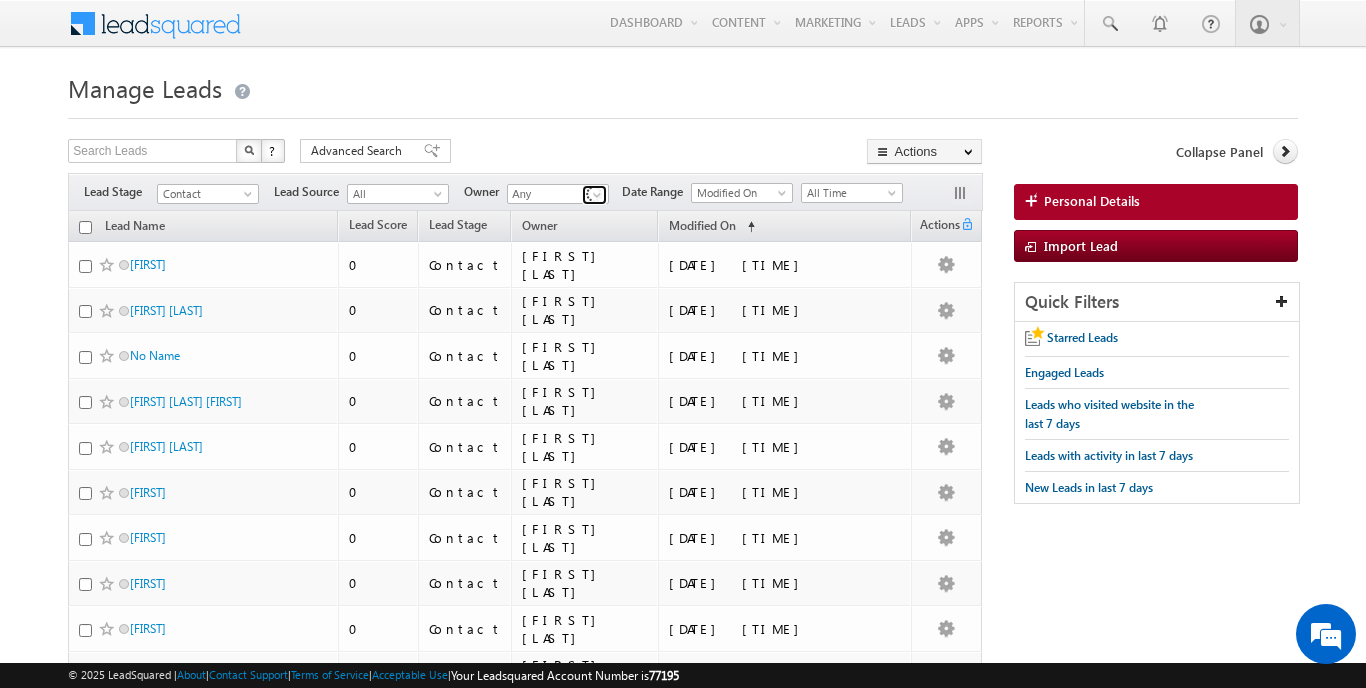 click at bounding box center (597, 195) 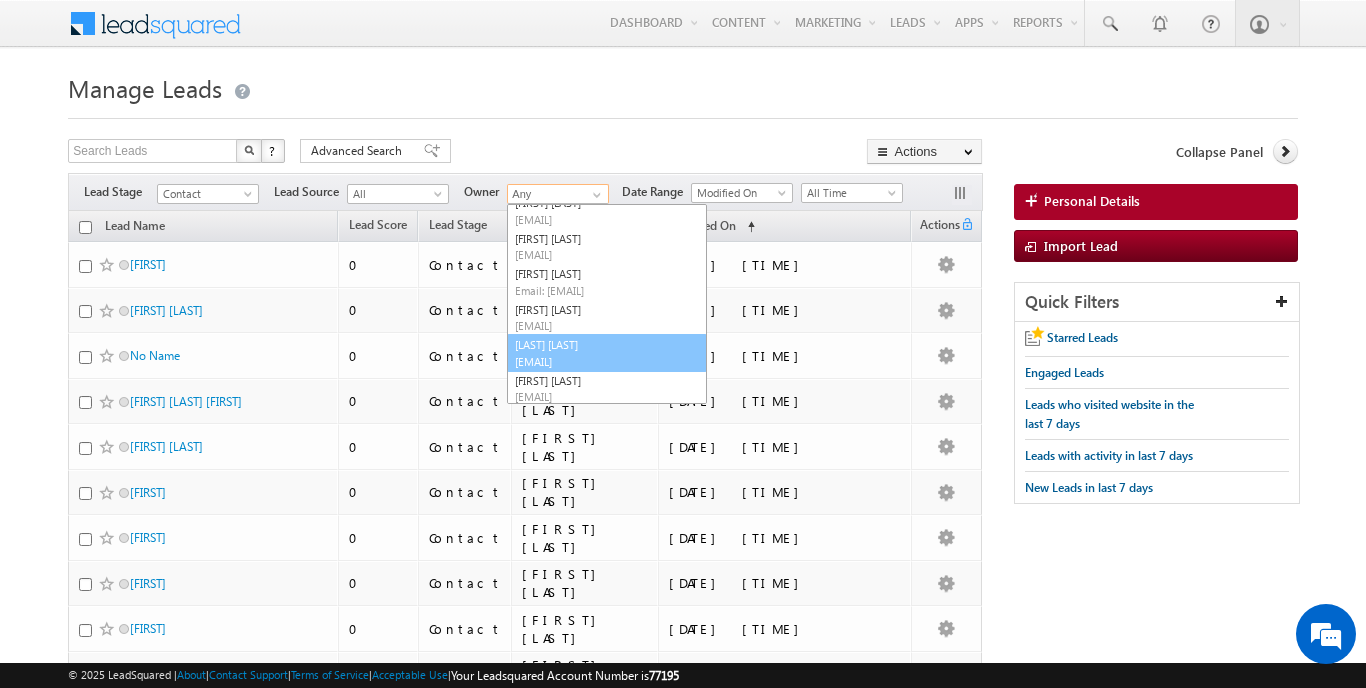 scroll, scrollTop: 52, scrollLeft: 0, axis: vertical 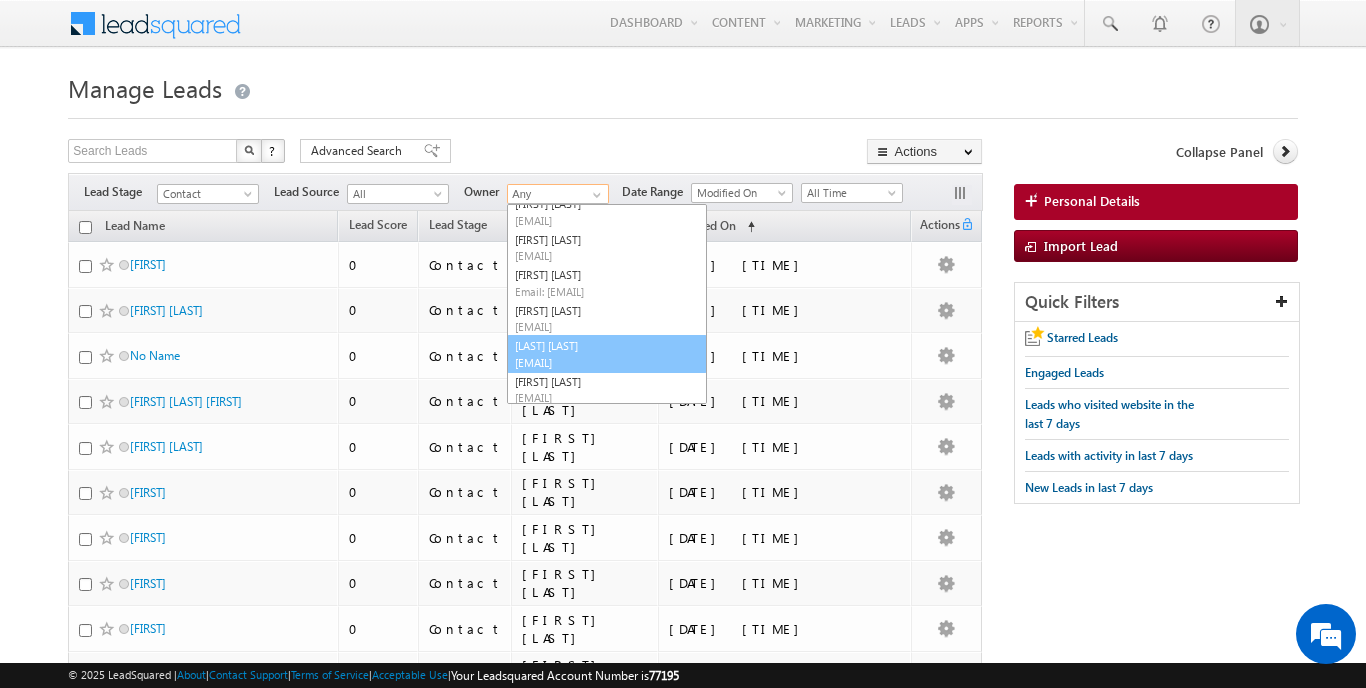 click on "syed.hussain@indglobal.ae" at bounding box center (605, 362) 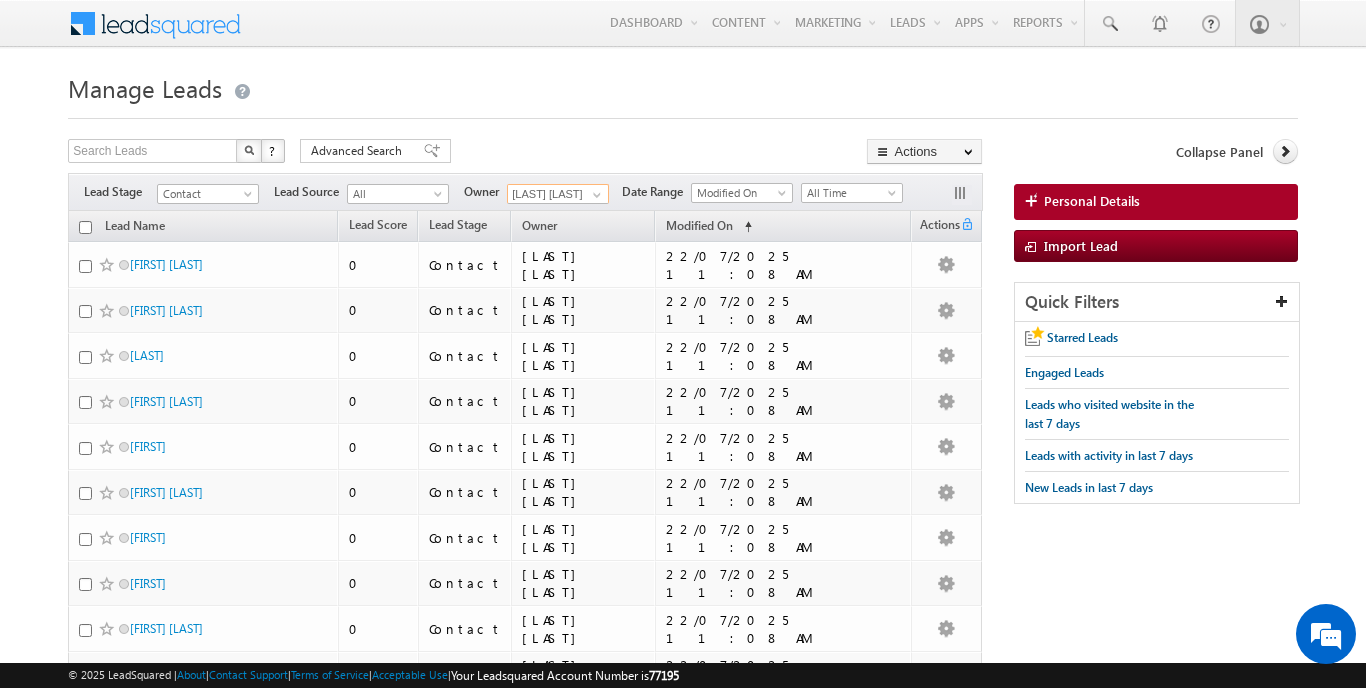 scroll, scrollTop: 0, scrollLeft: 0, axis: both 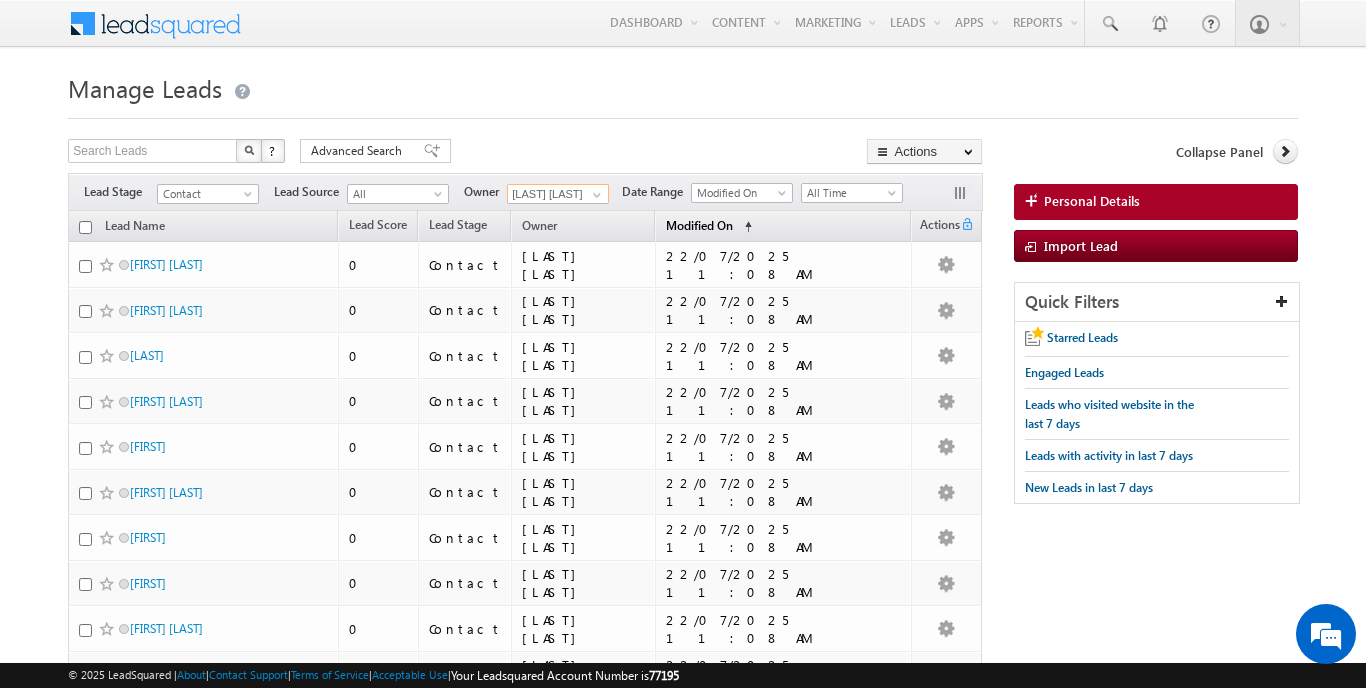 click on "Modified On" at bounding box center [699, 225] 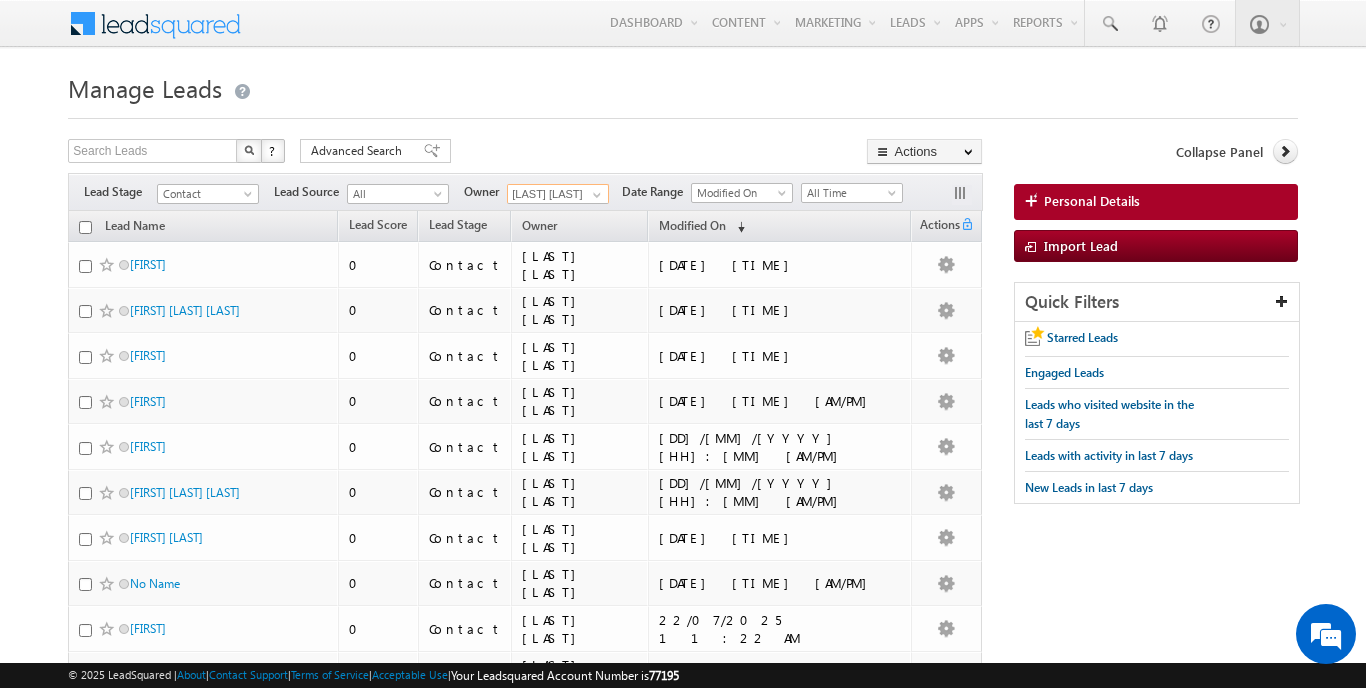 scroll, scrollTop: 0, scrollLeft: 0, axis: both 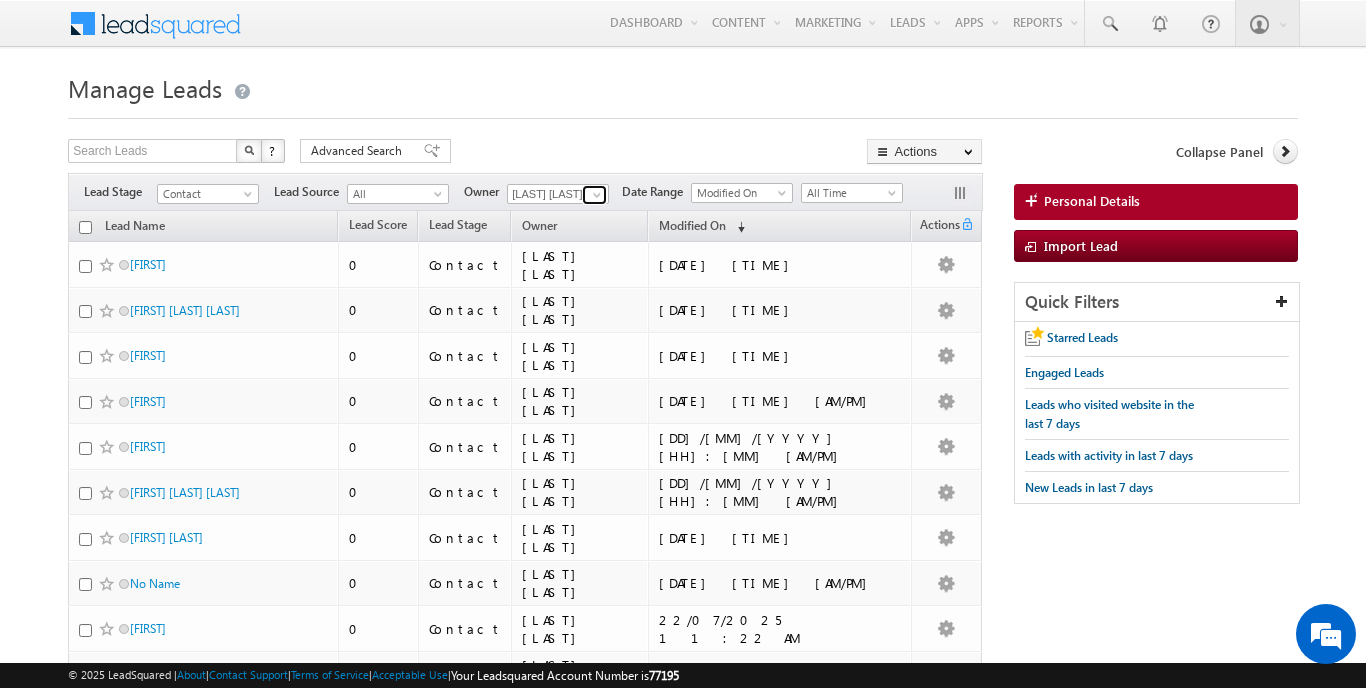 click at bounding box center [597, 195] 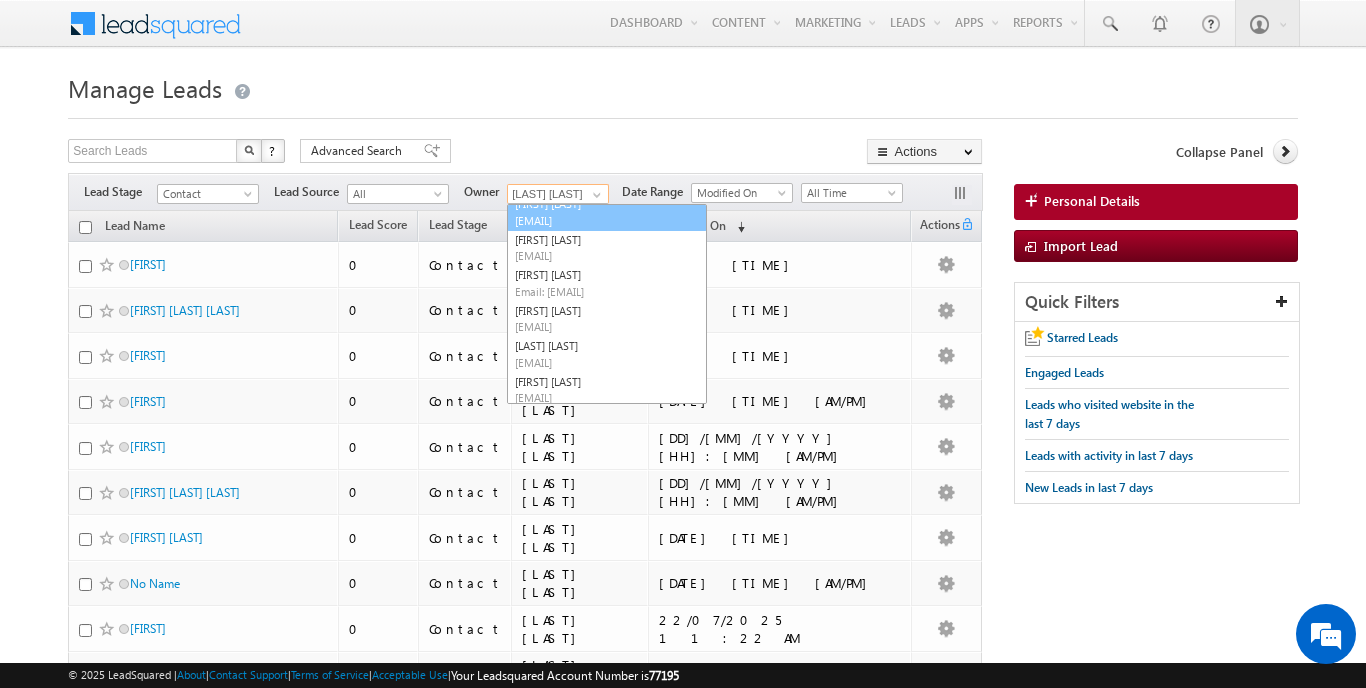 scroll, scrollTop: 40, scrollLeft: 0, axis: vertical 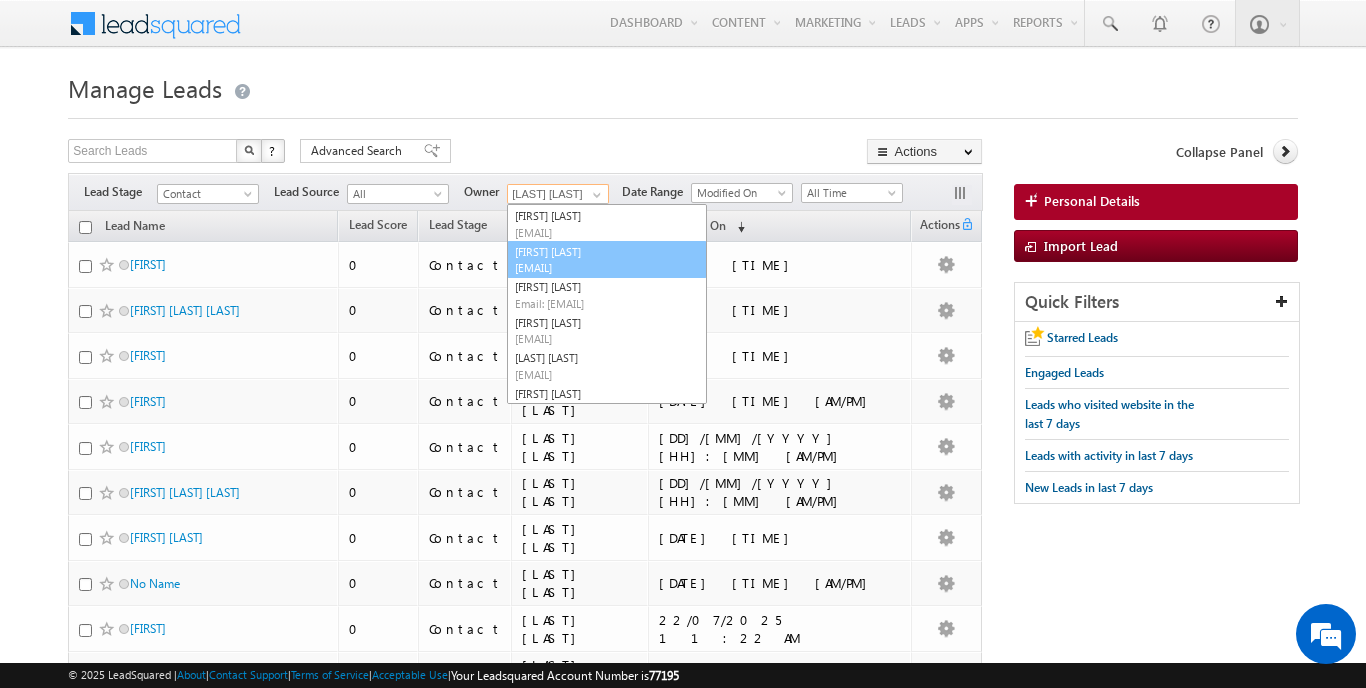 click on "inderjeet.jaggi@indglobal.ae" at bounding box center (605, 267) 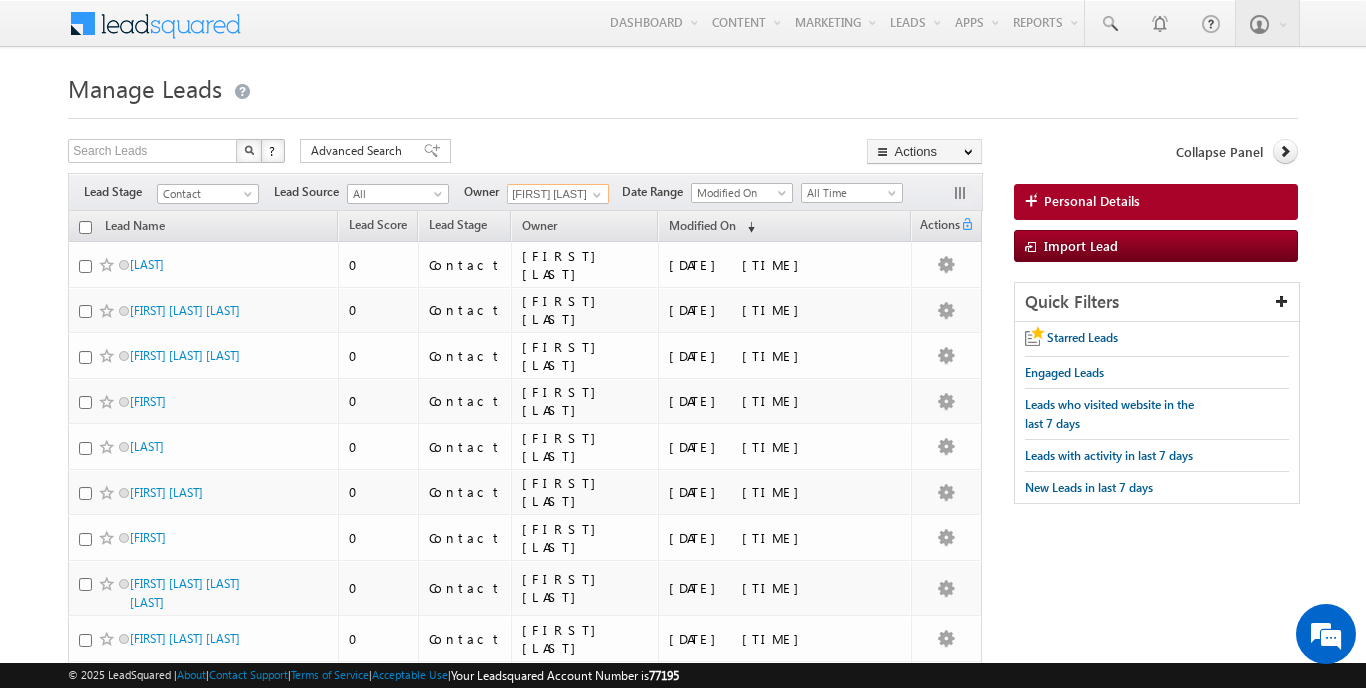 scroll, scrollTop: 0, scrollLeft: 0, axis: both 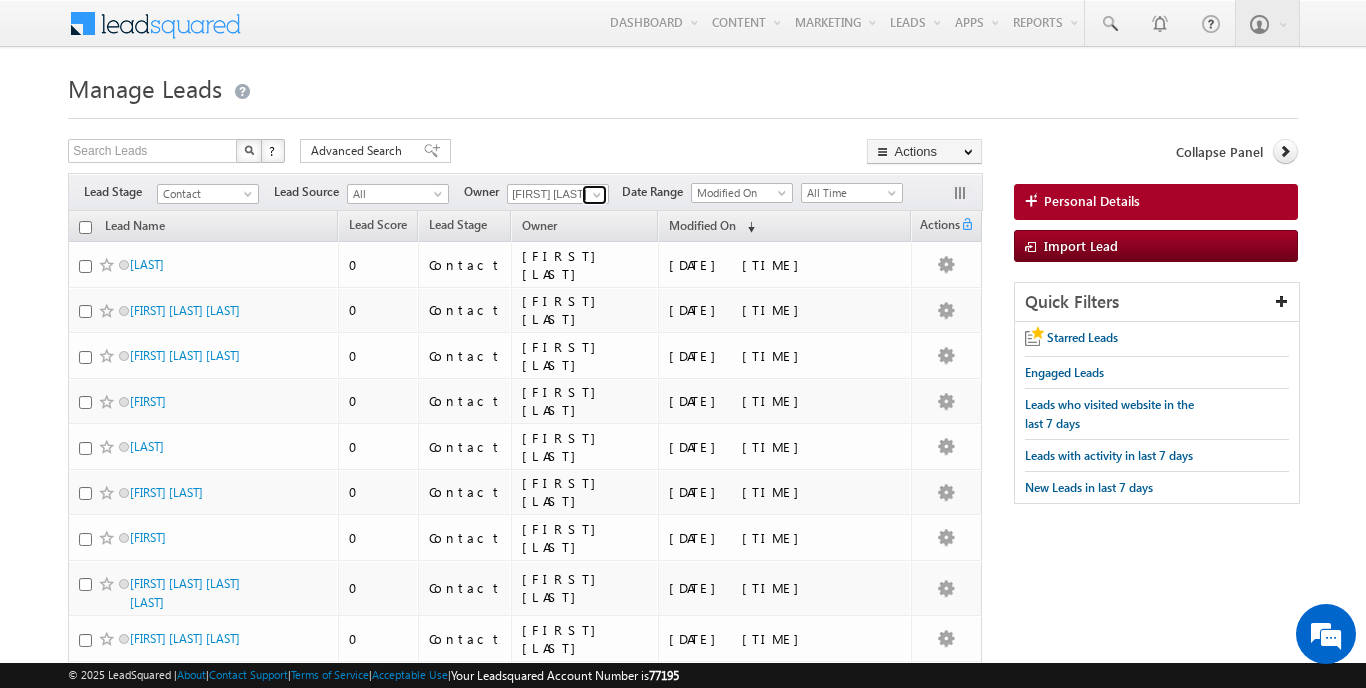 click at bounding box center [597, 195] 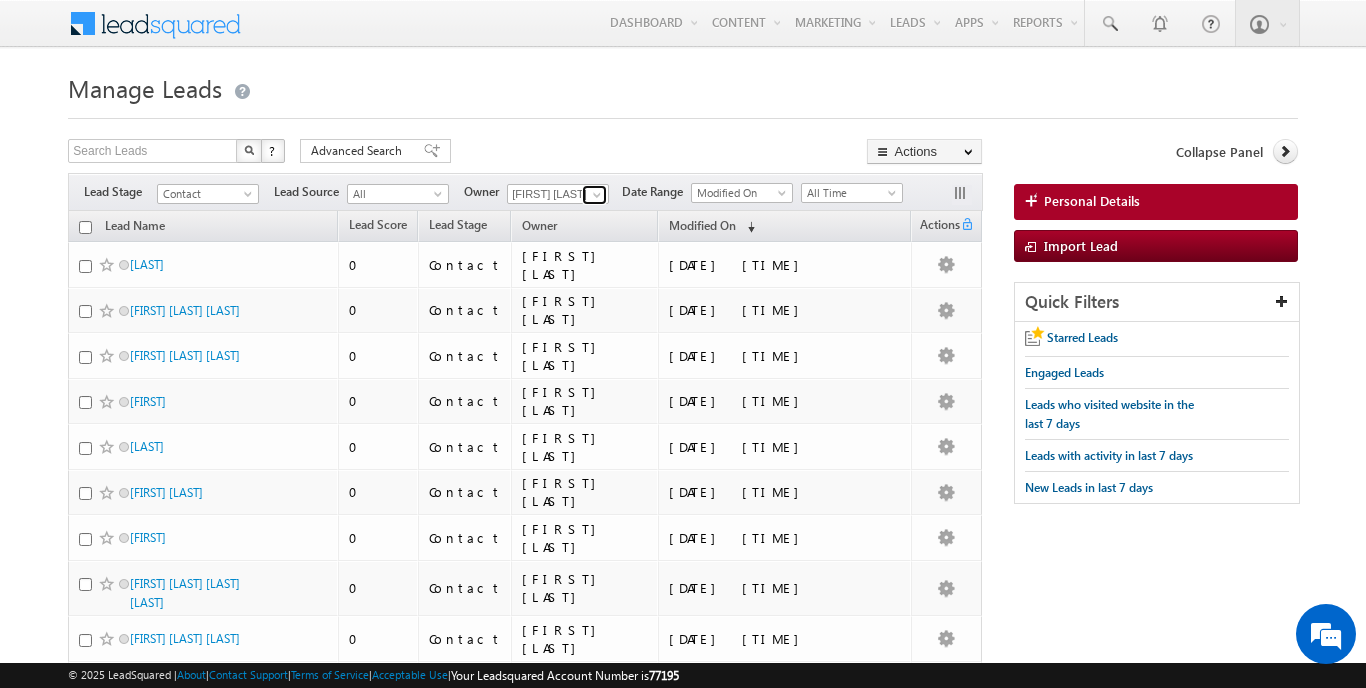 click at bounding box center [597, 195] 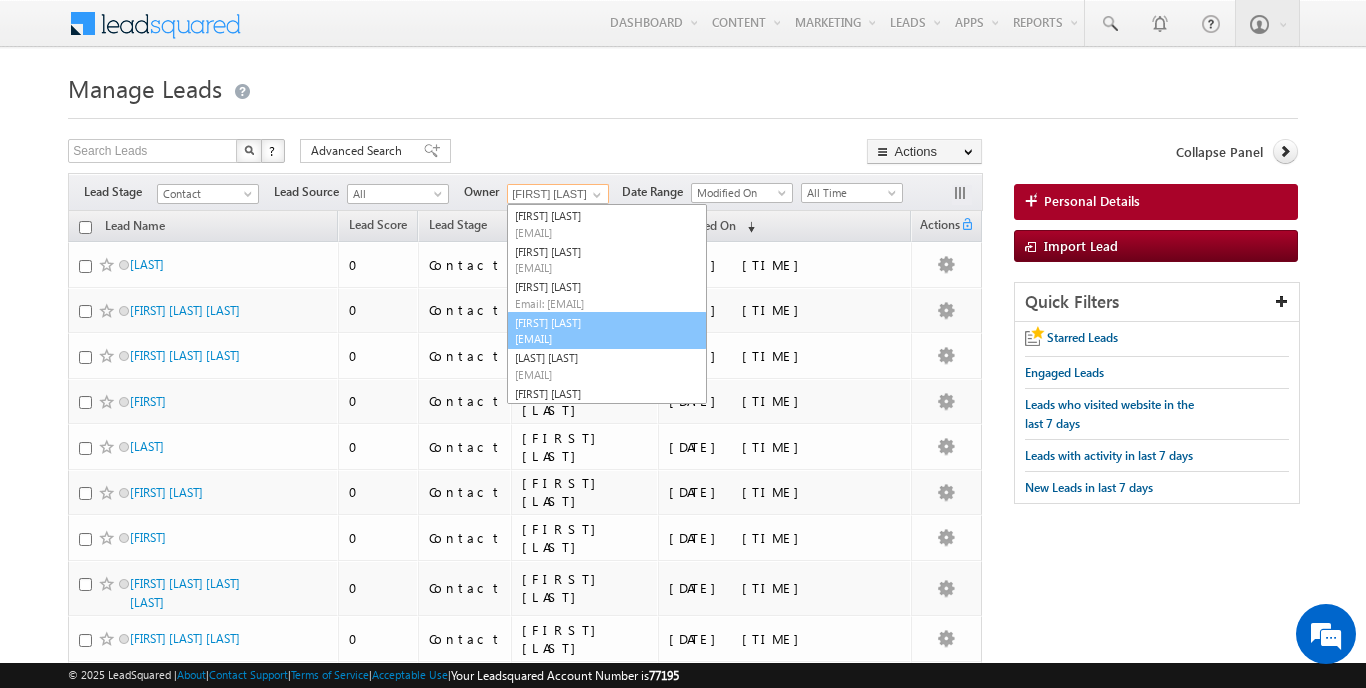 click on "rohit.sinha@indglobal.ae" at bounding box center (605, 338) 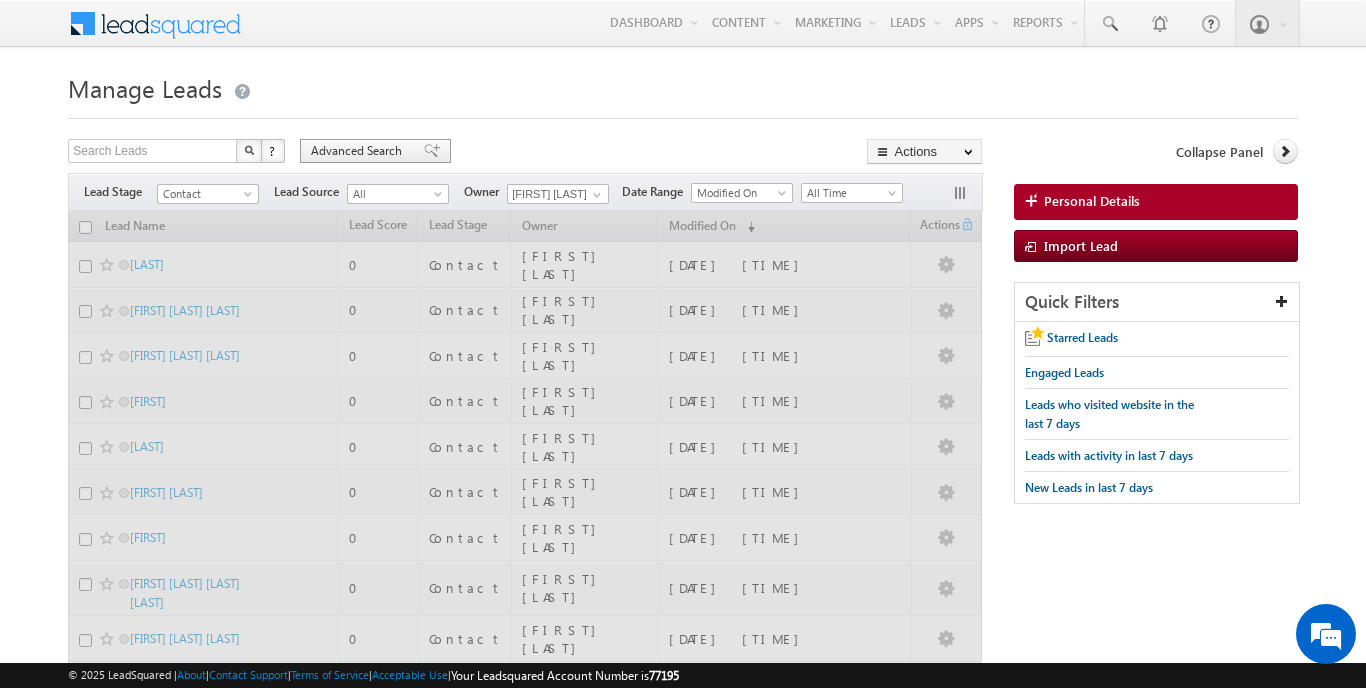 click on "Advanced Search" at bounding box center [375, 151] 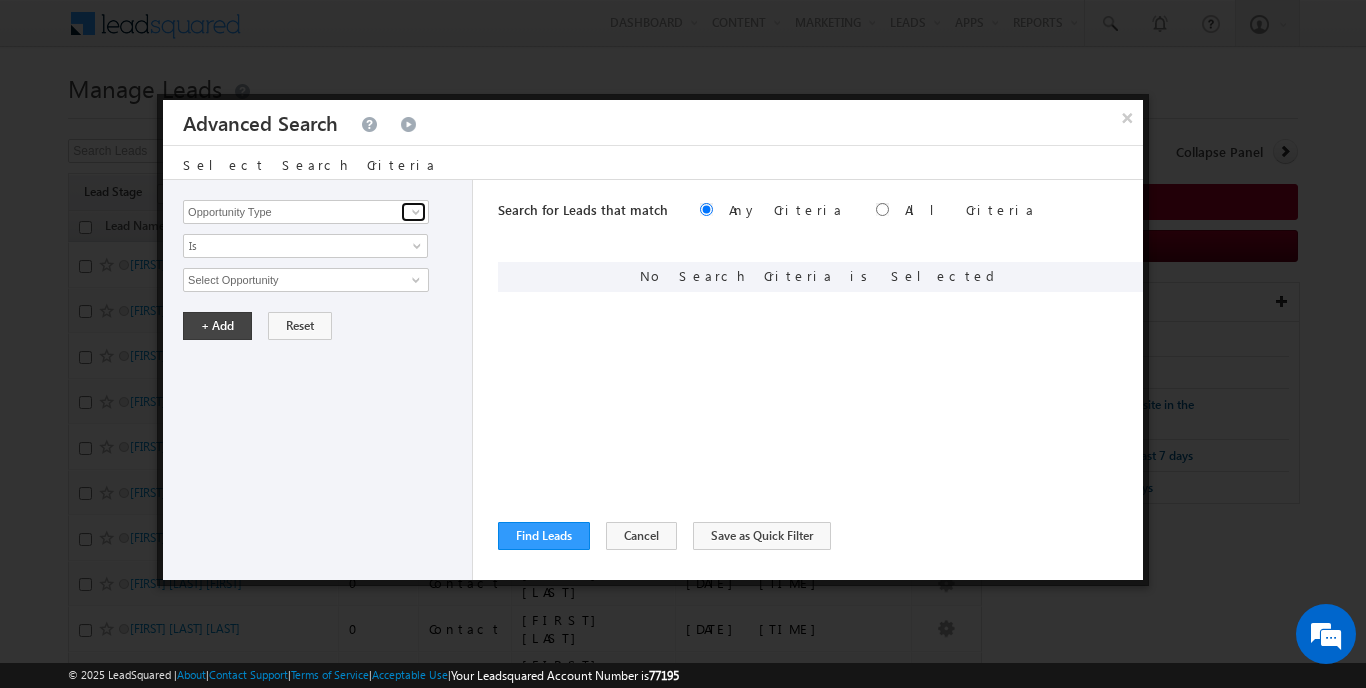 click at bounding box center (416, 212) 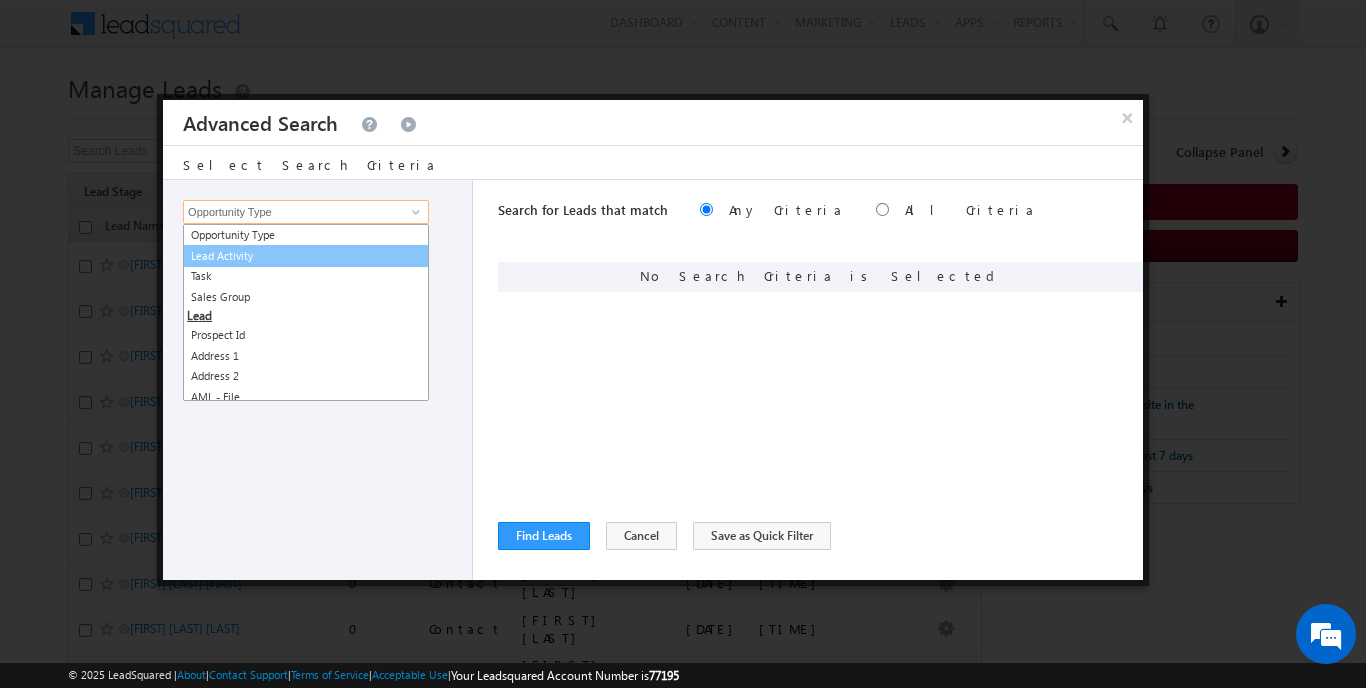 click on "Lead Activity" at bounding box center (306, 256) 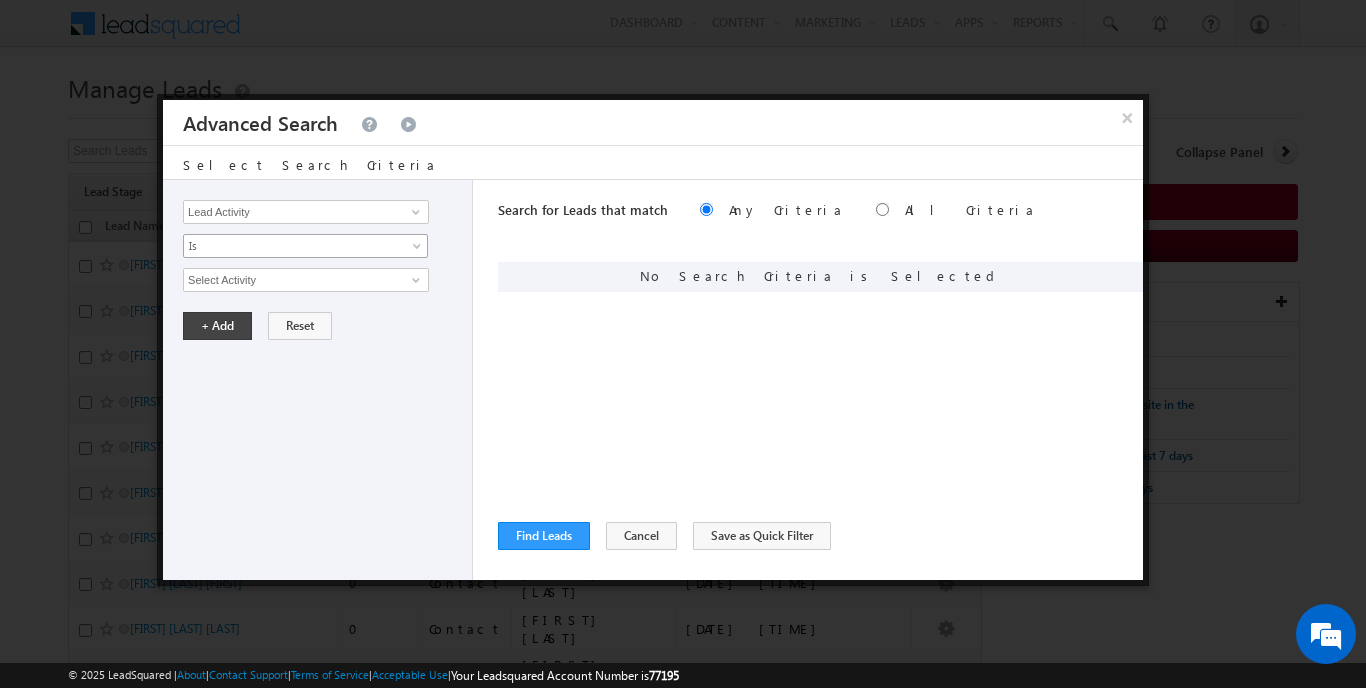 click on "Is" at bounding box center [305, 246] 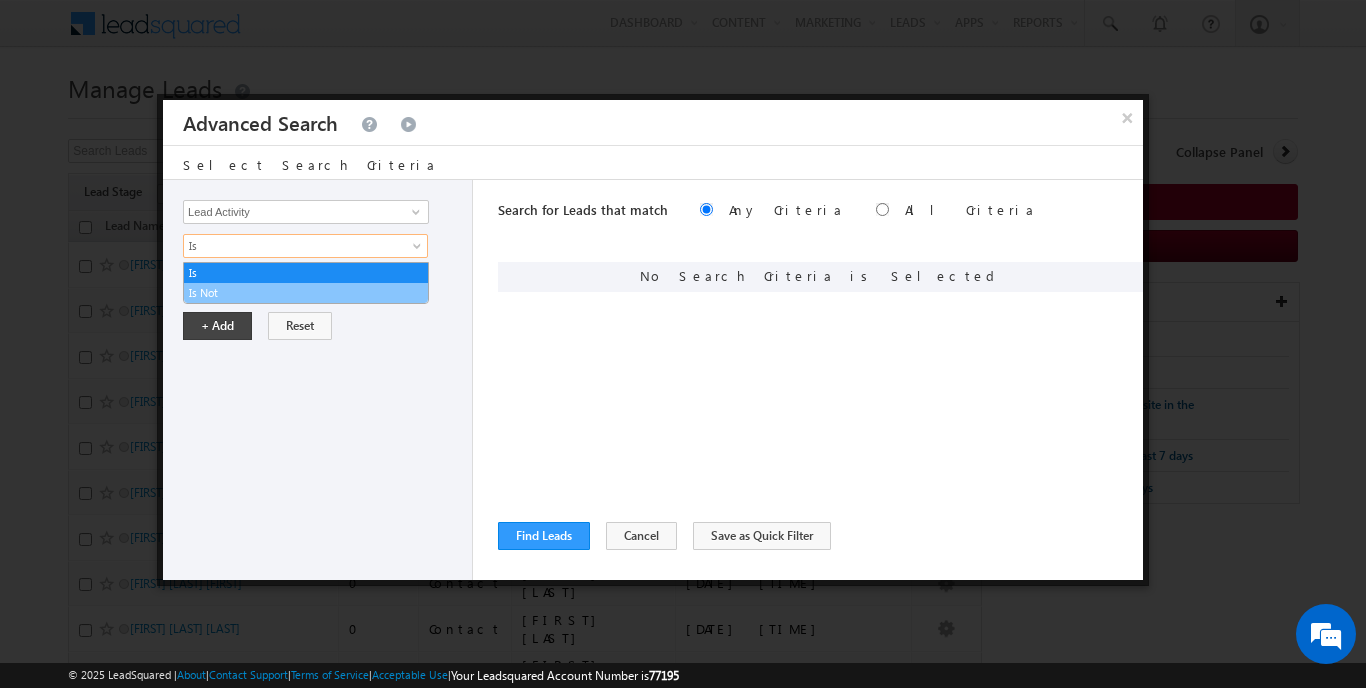 click on "Is Not" at bounding box center (306, 293) 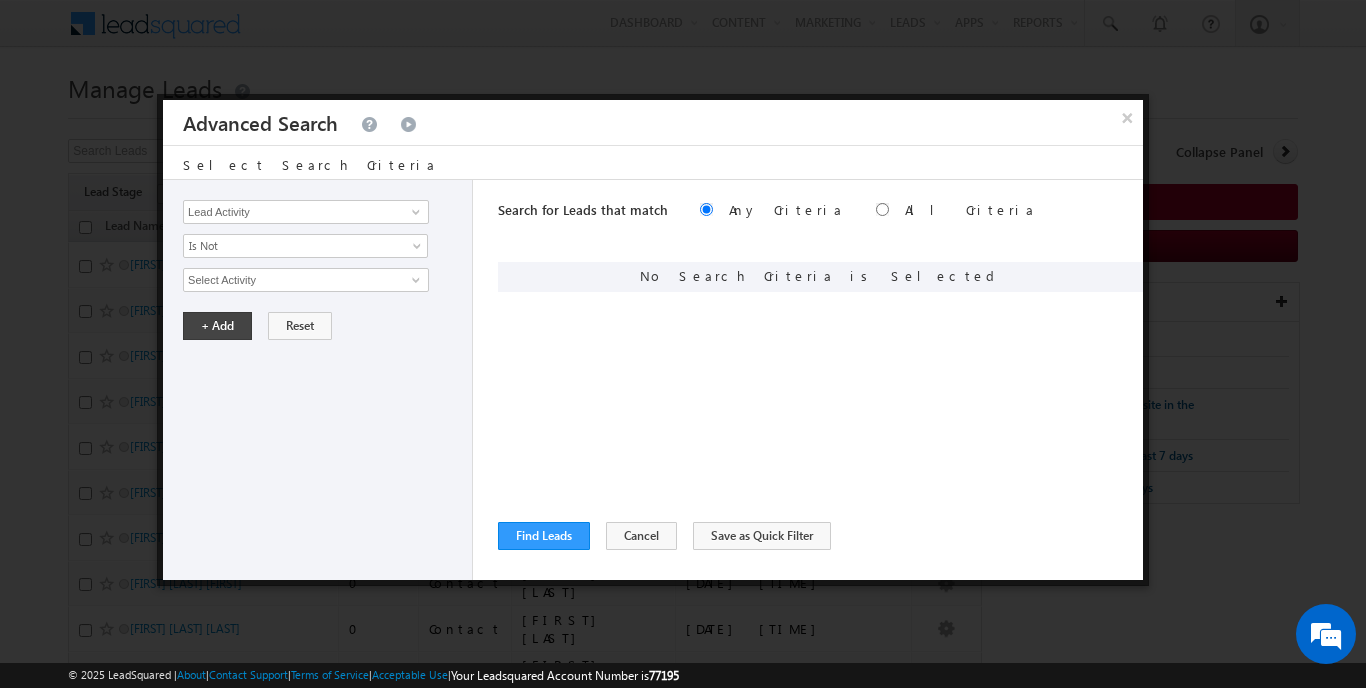 click on "Select Activity 	 Any Activity Sales Activity Cancelled Sales Activity Email Bounced Email Link Clicked Email Marked Spam Email Opened Inbound Lead through Email Mailing preference link clicked Negative Response to Email Neutral Response to Email Positive Response to Email Resubscribed Subscribed To Newsletter Subscribed To Promotional Emails Unsubscribe Link Clicked Unsubscribed Unsubscribed From Newsletter Unsubscribed From Promotional Emails View in browser link Clicked Page Visited on Website Conversion Button Clicked Form Submitted on Website Inbound Phone Call Activity Outbound Phone Call Activity Cookie Consent CTA Clicked Data Protection Request Do Not Track Request Opted-in for Email Opted-out from Email Dynamic Form Submission Payment Duplicate Detected Opportunity Captured 0. Follow Up Required (Manager Activity) 1. Call Back 2. DNP 3. Convert to Lead (Prospect) 4. Meeting Scheduled 5. Meeting Over 6. Not Interested 7. Junk / Not Reachable / Invalid 8. Upload Documents Calendly Contact Activity" at bounding box center (322, 280) 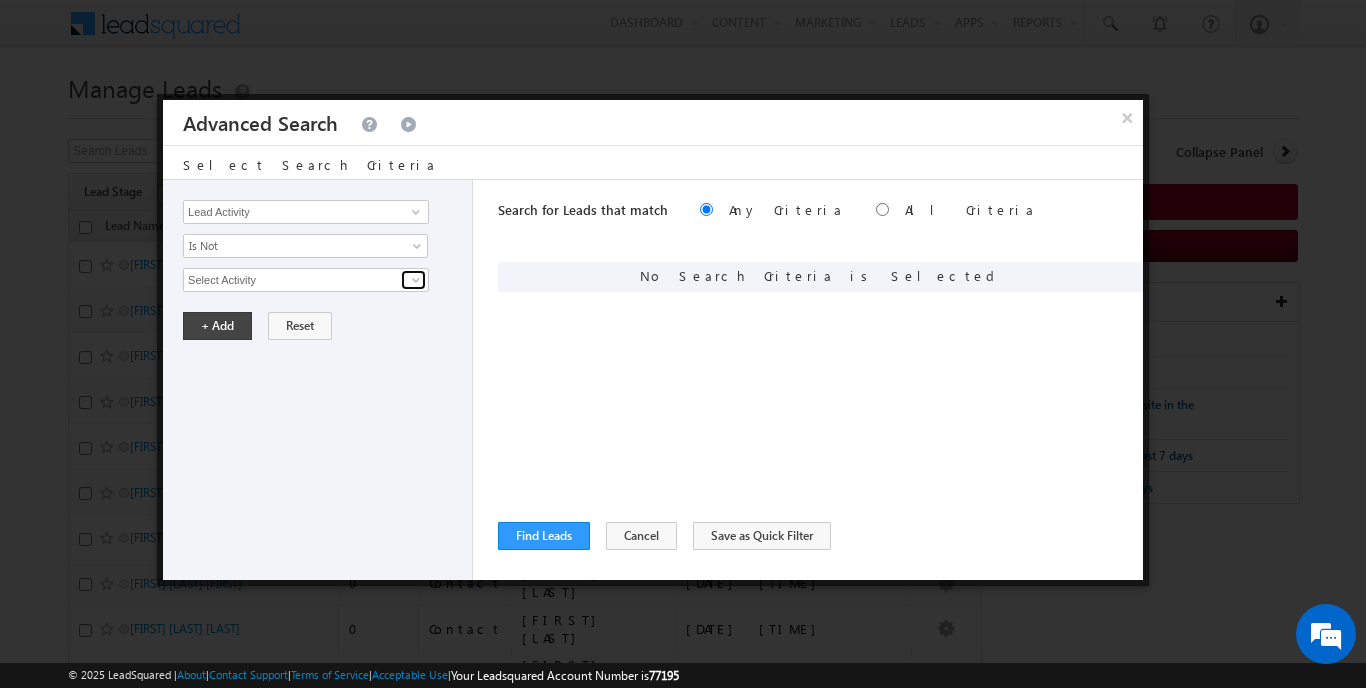 click at bounding box center [416, 280] 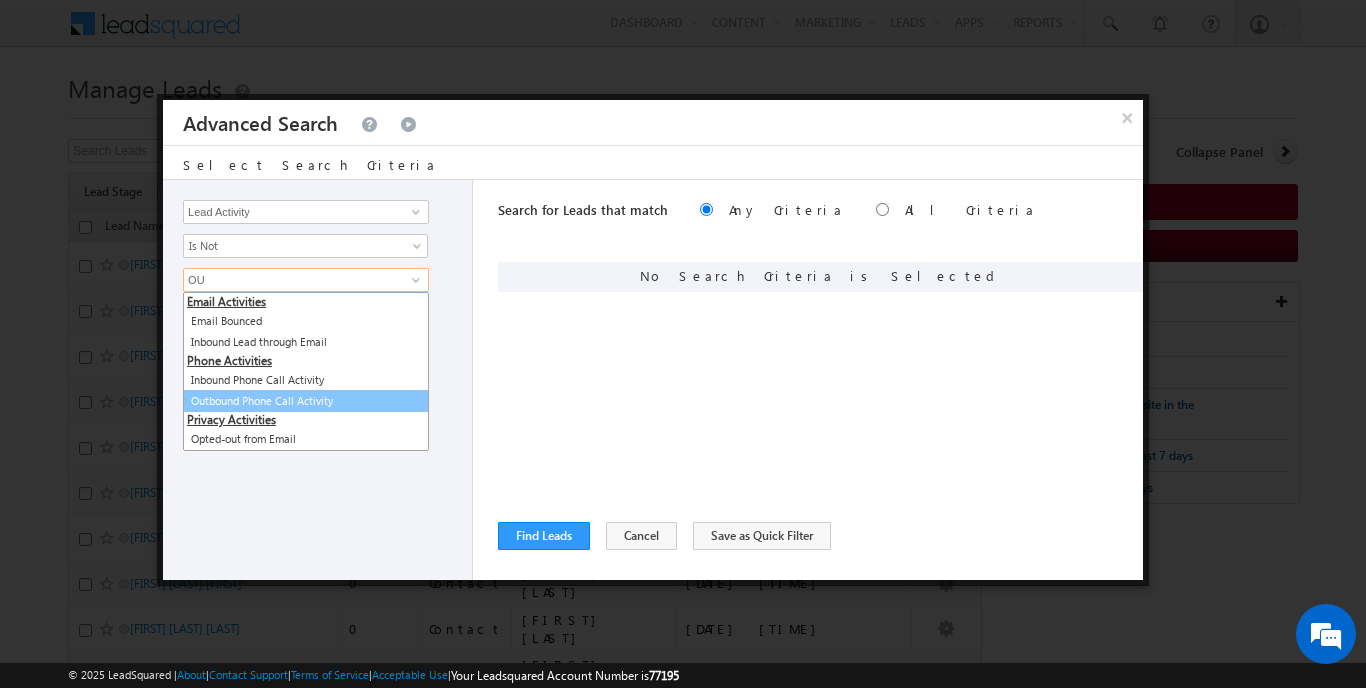 click on "Outbound Phone Call Activity" at bounding box center [306, 401] 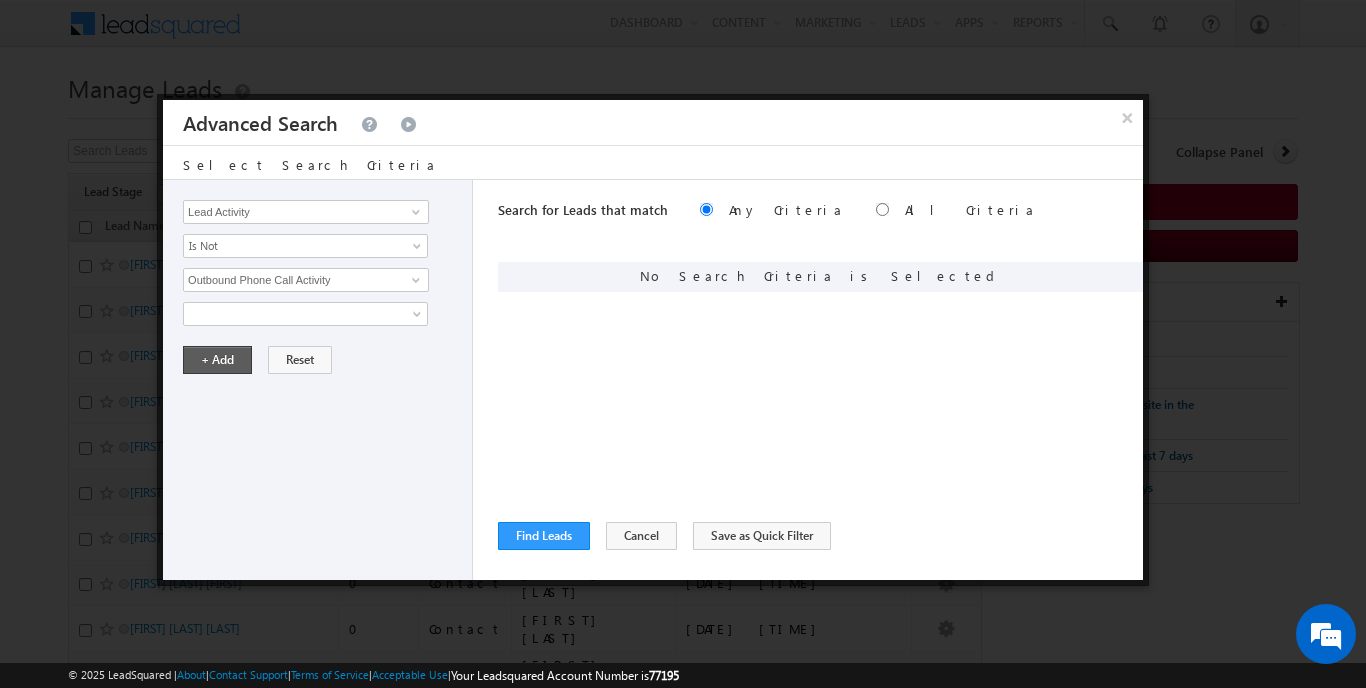click on "+ Add" at bounding box center [217, 360] 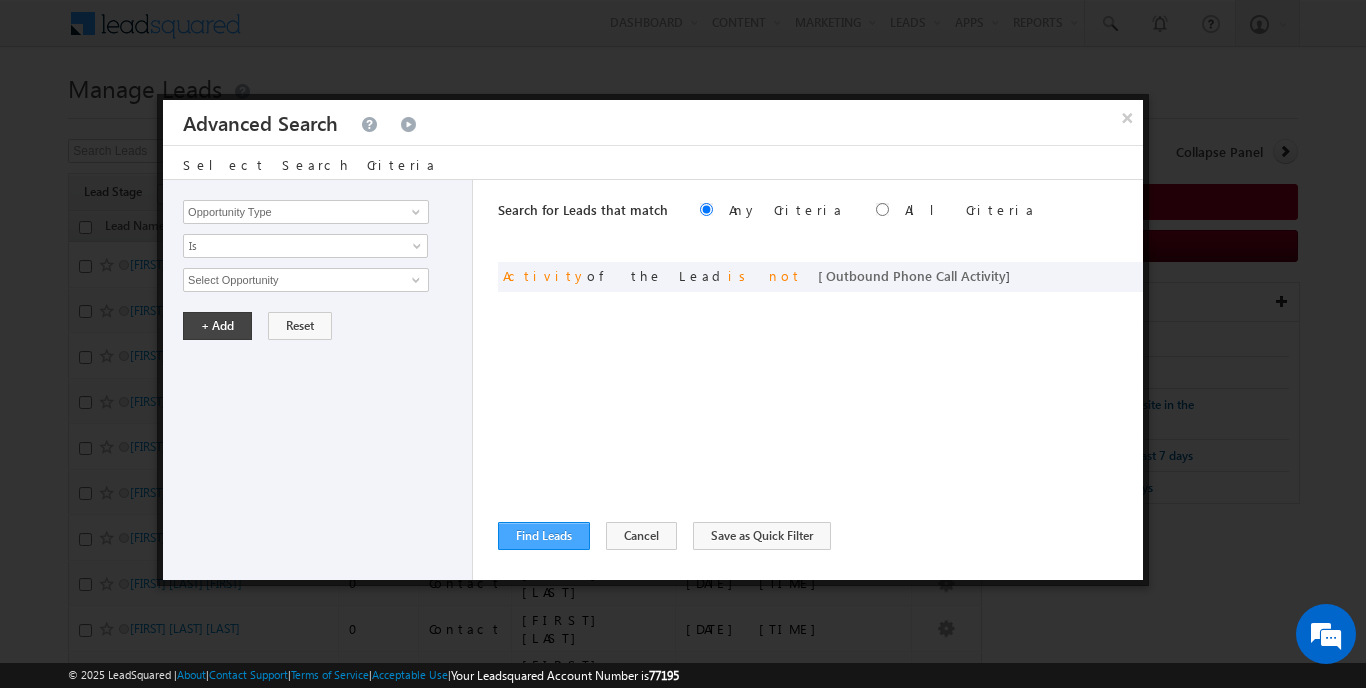 click on "Find Leads" at bounding box center [544, 536] 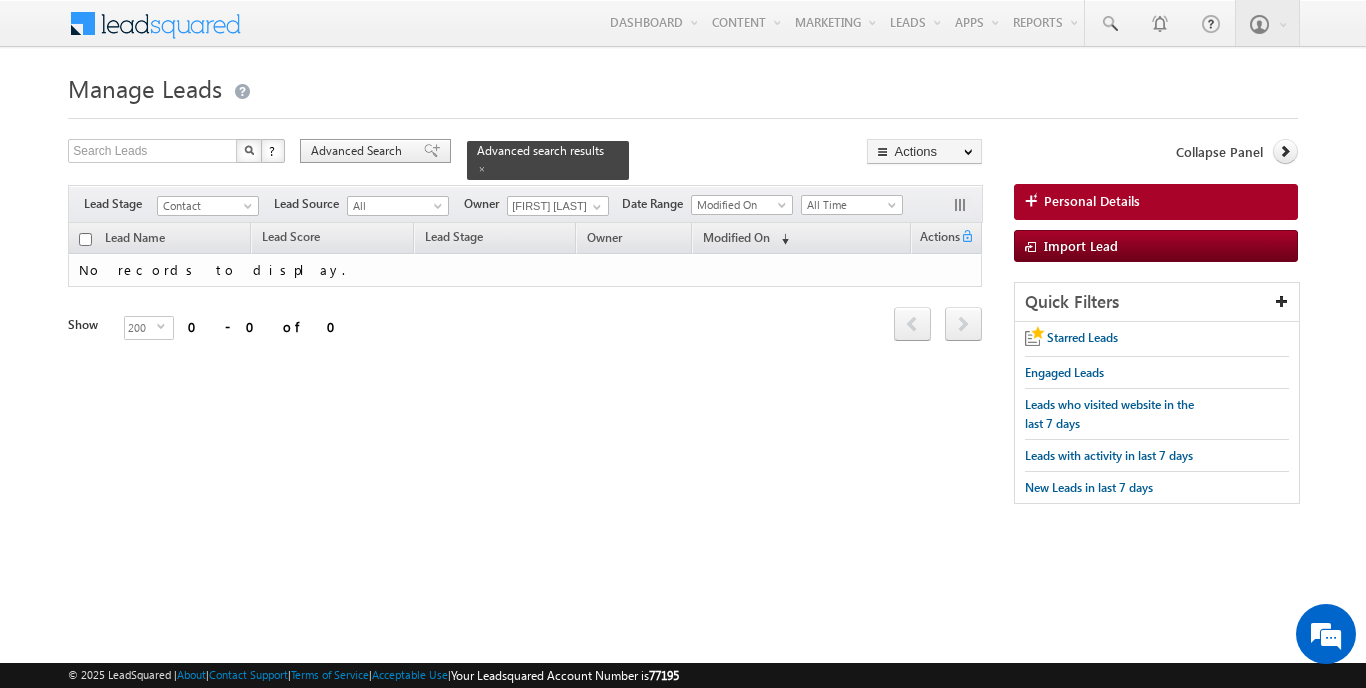 click on "Advanced Search" at bounding box center (359, 151) 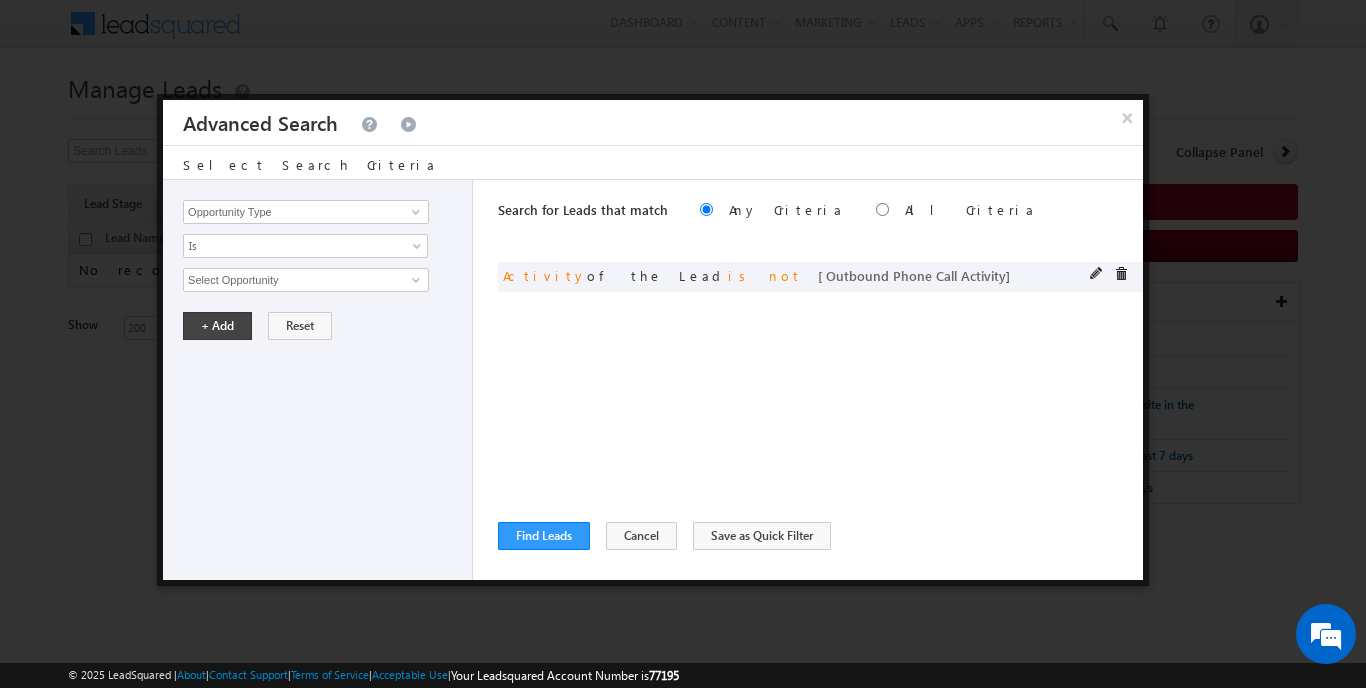 click at bounding box center [1114, 276] 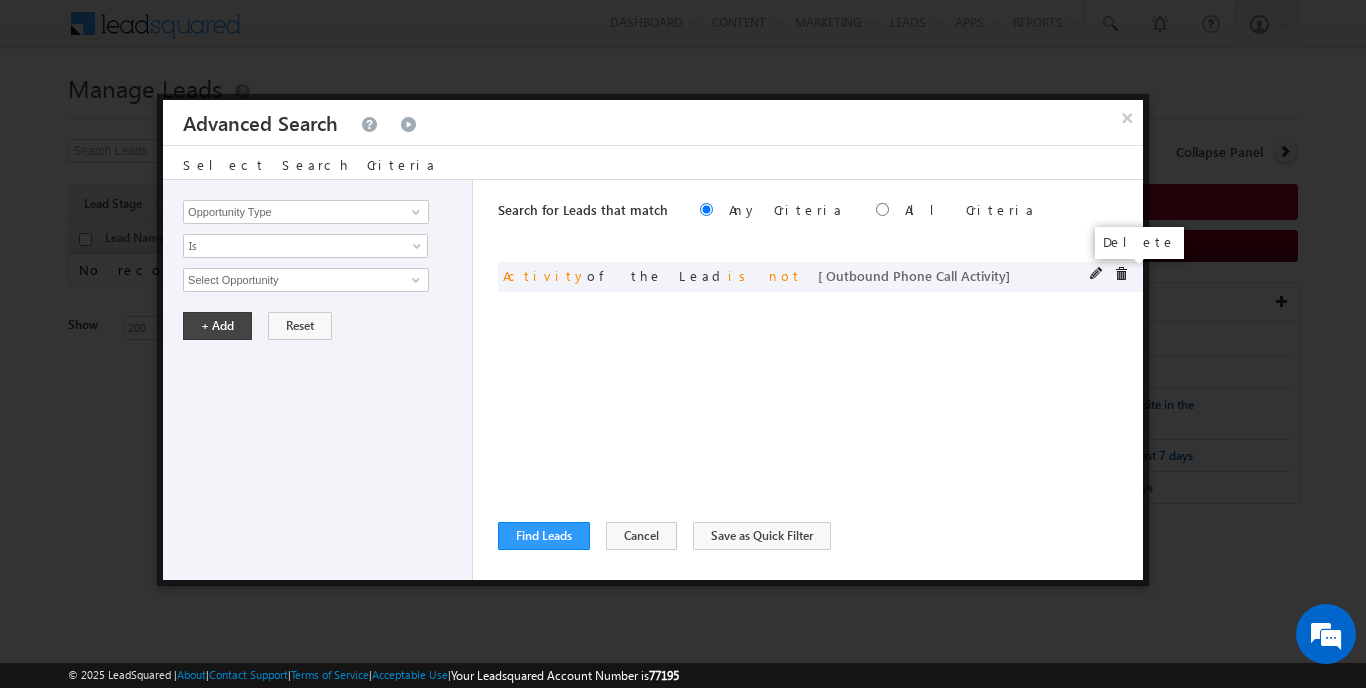 click at bounding box center (1121, 274) 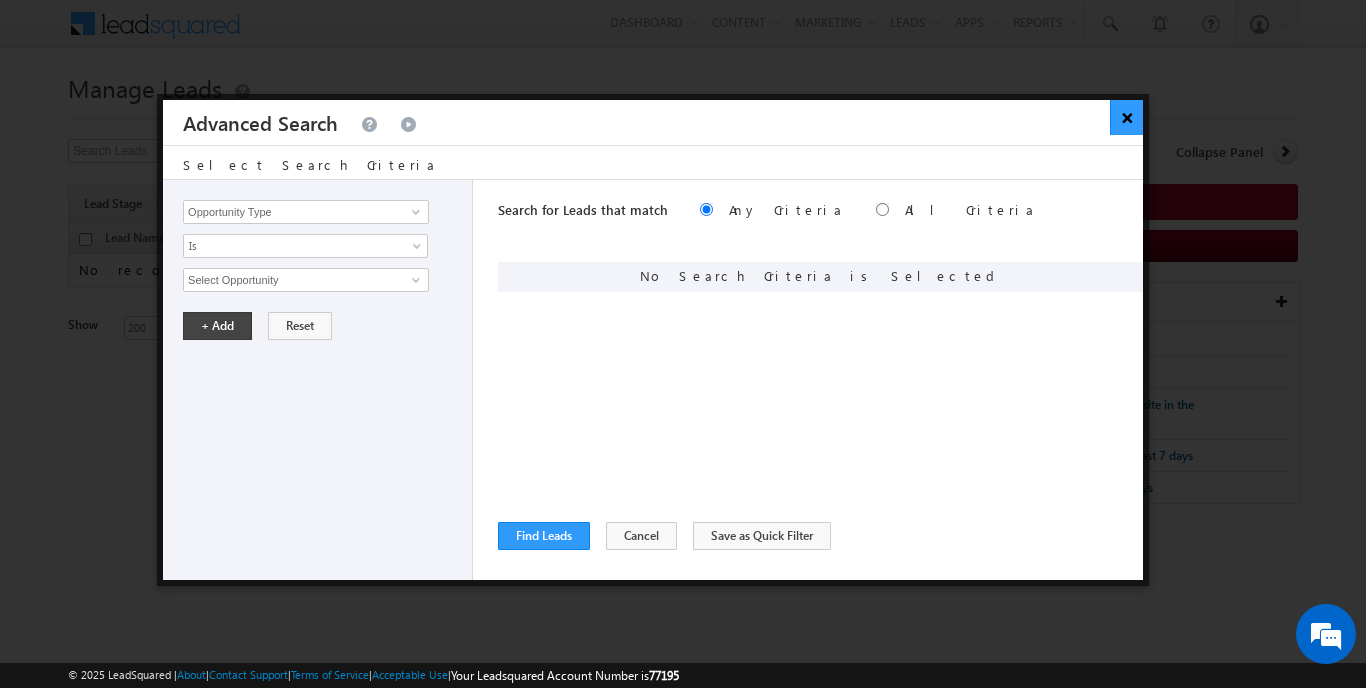 click on "×" at bounding box center [1126, 117] 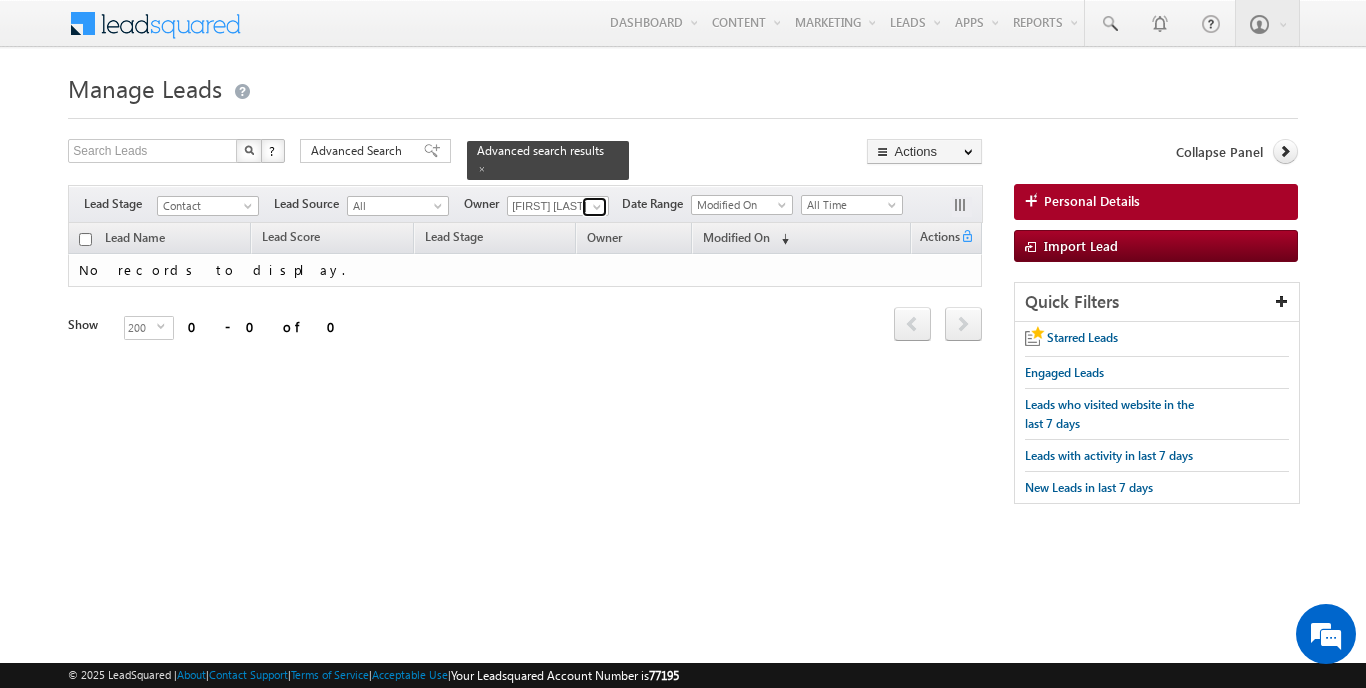 click at bounding box center [597, 207] 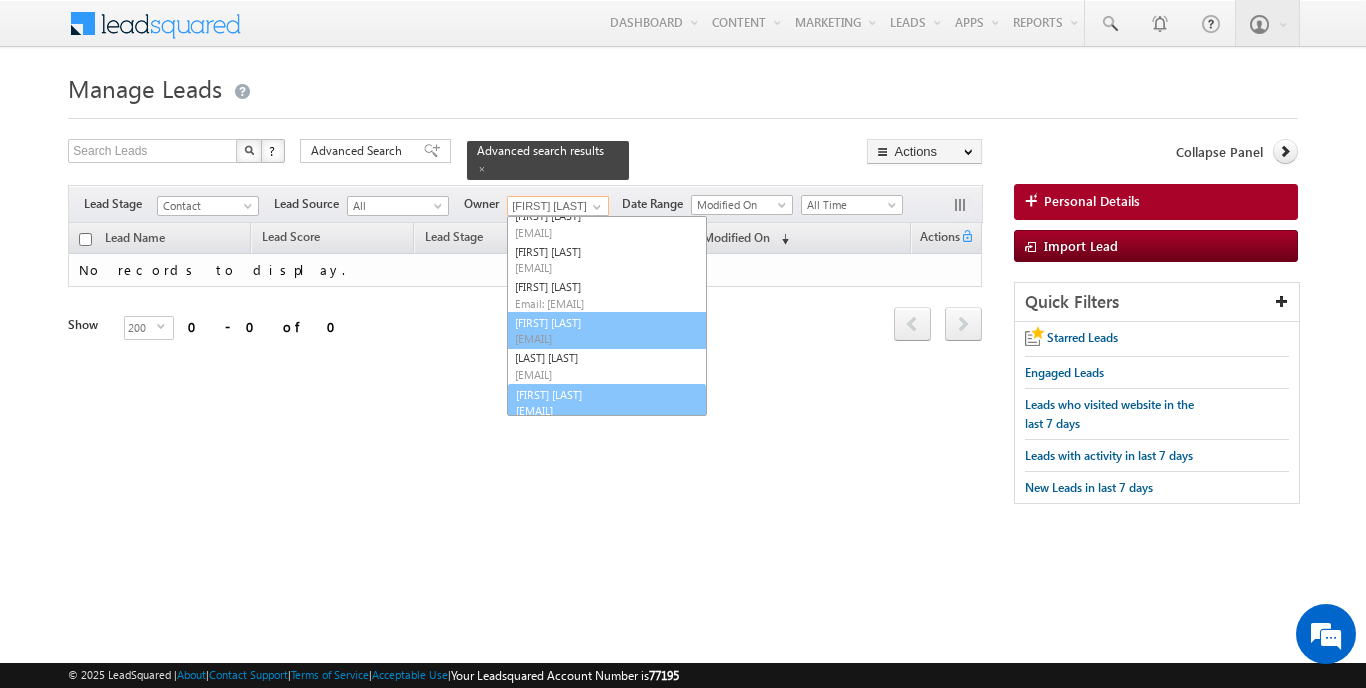scroll, scrollTop: 53, scrollLeft: 0, axis: vertical 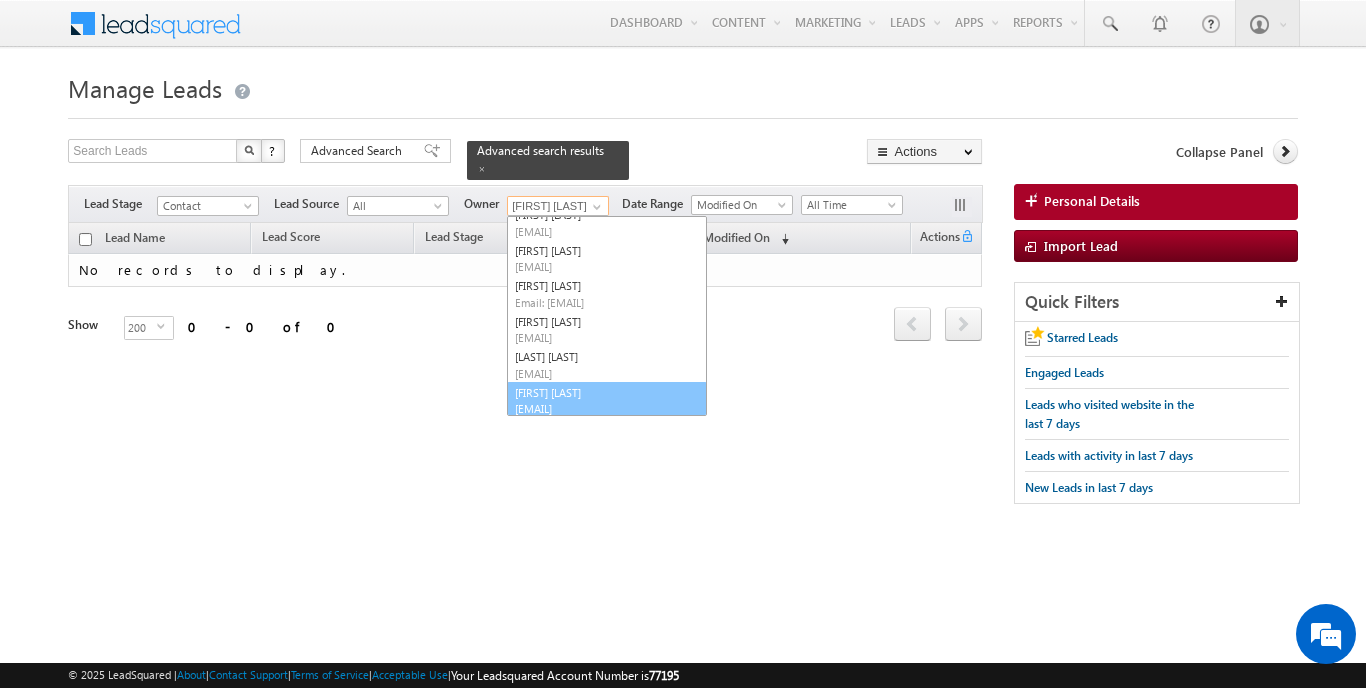 click on "tayyab.abrar@indglobal.ae" at bounding box center [605, 408] 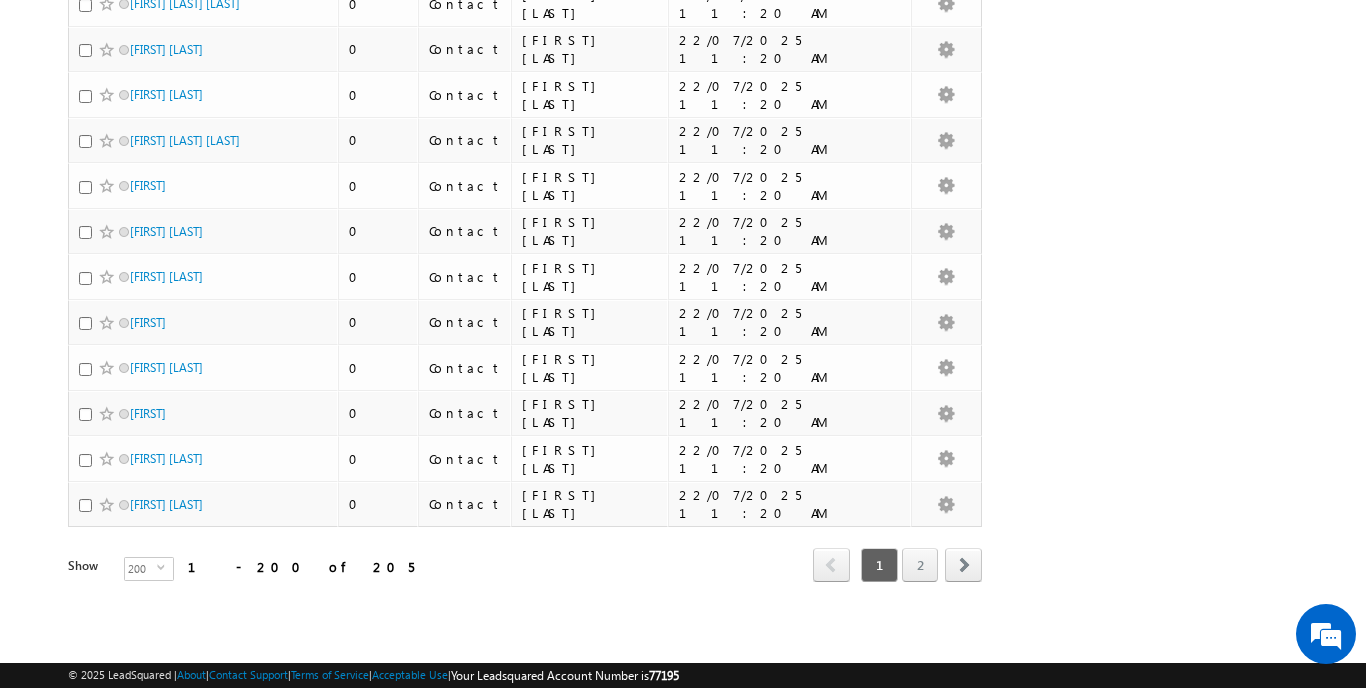 scroll, scrollTop: 8939, scrollLeft: 0, axis: vertical 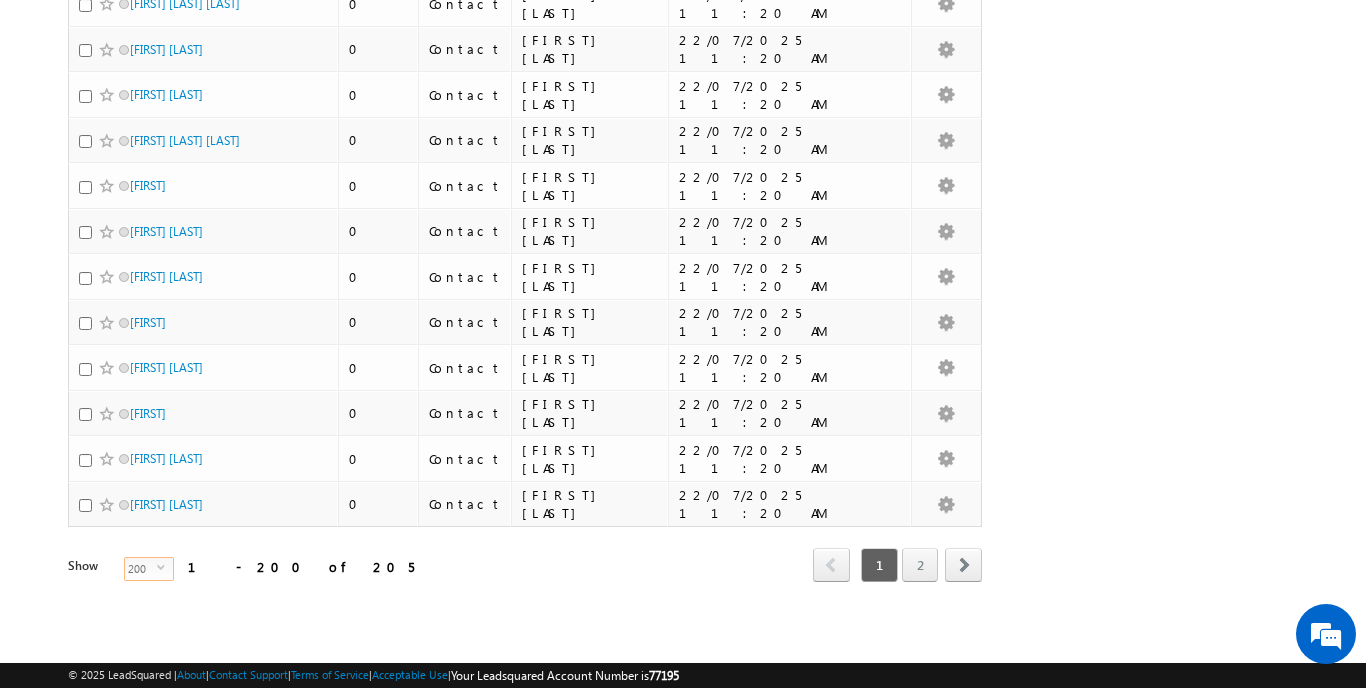 click on "200" at bounding box center [141, 569] 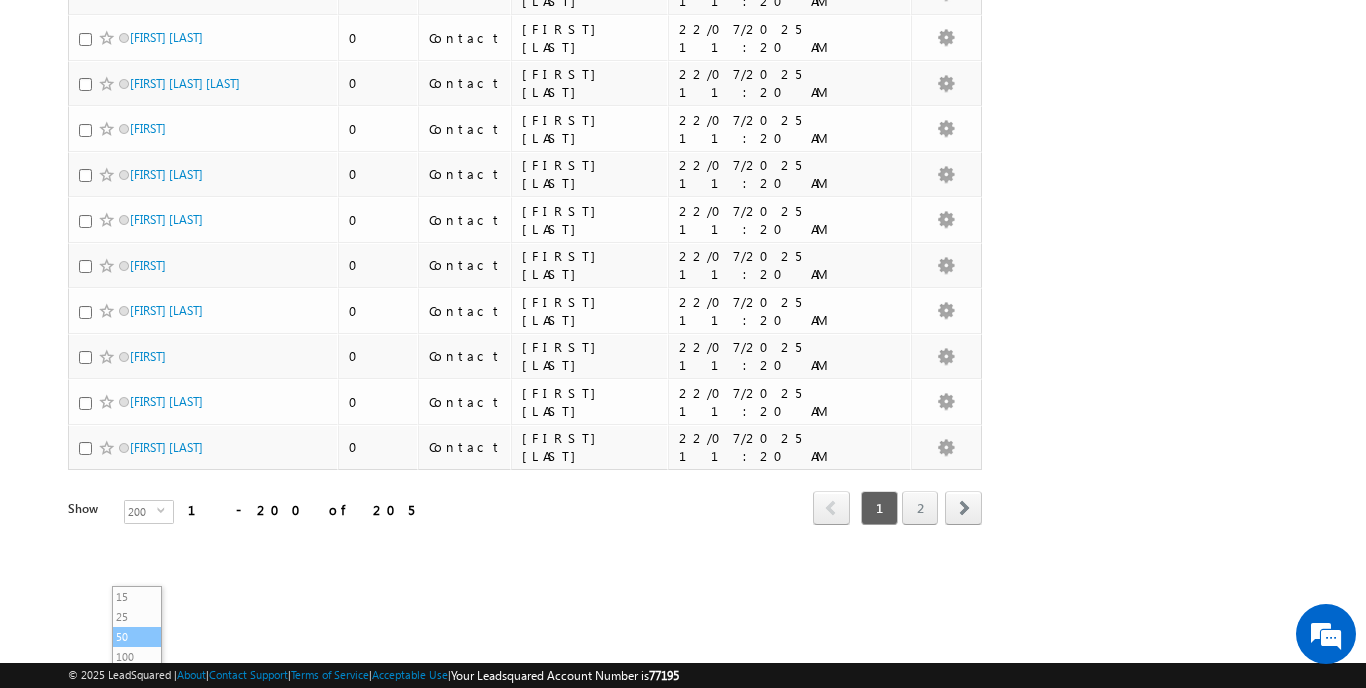 click on "50" at bounding box center (137, 637) 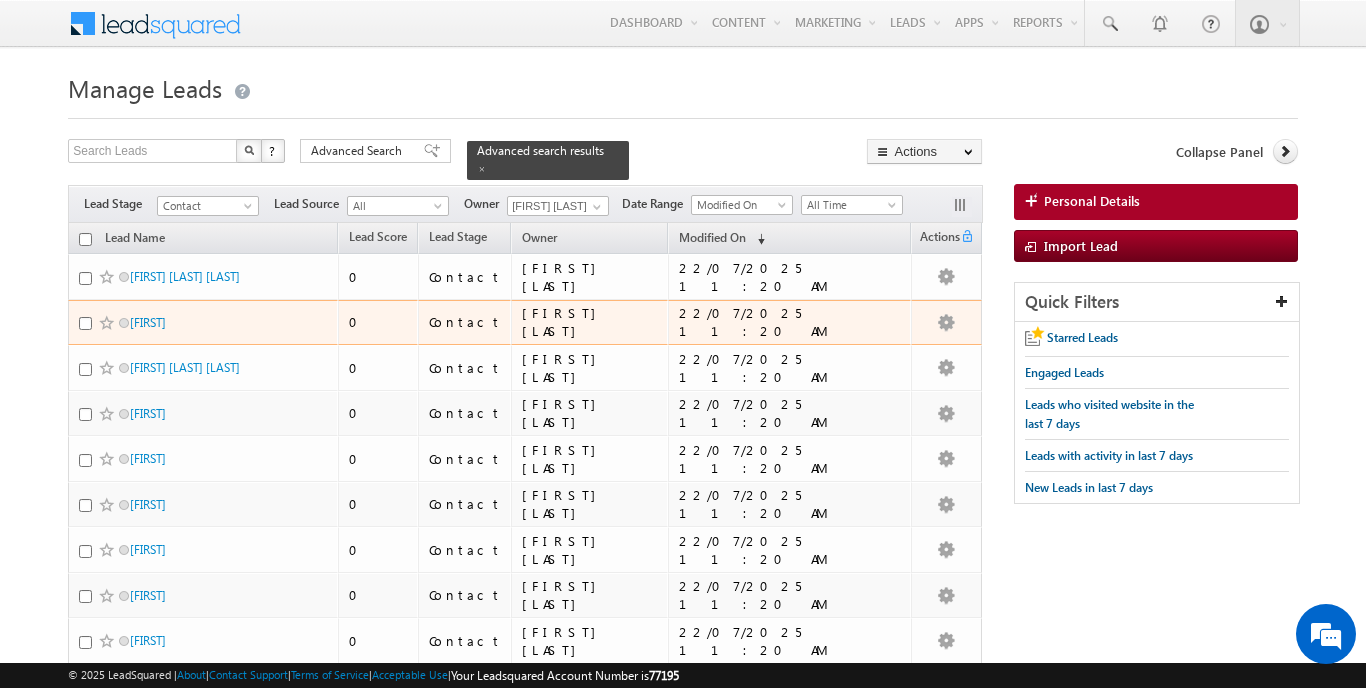 scroll, scrollTop: 0, scrollLeft: 0, axis: both 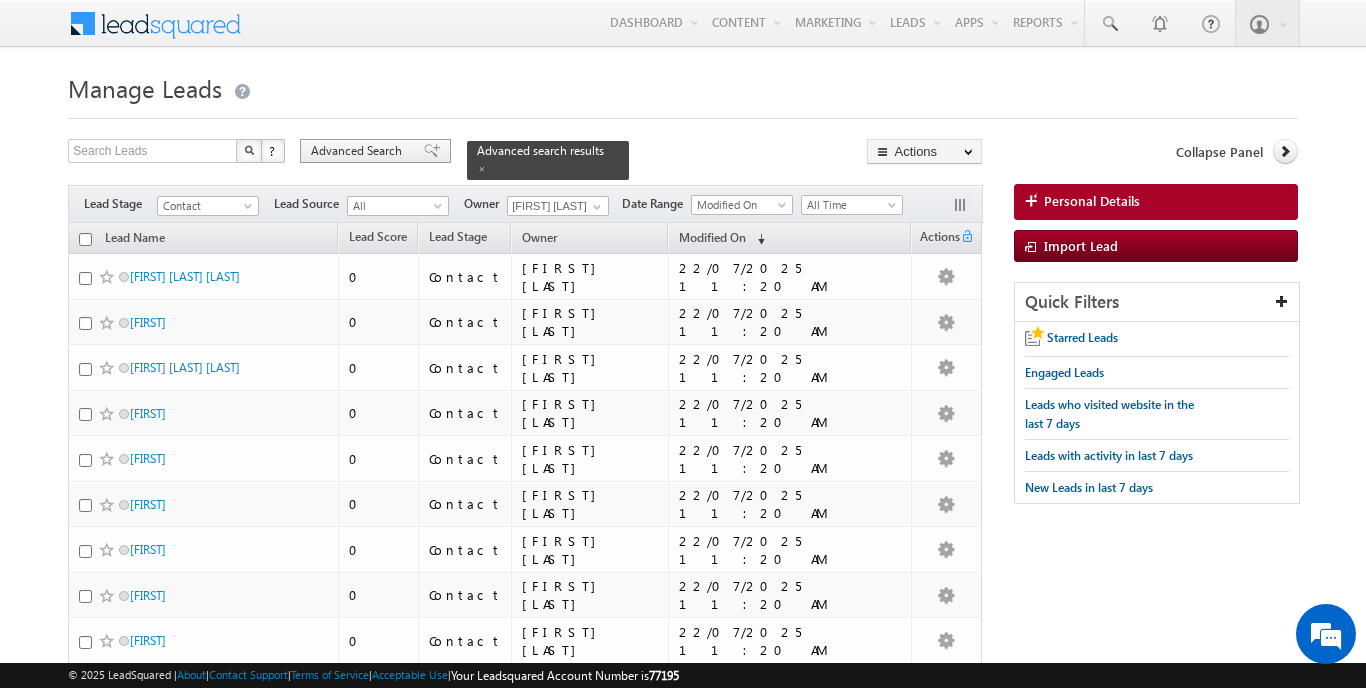 click on "Advanced Search" at bounding box center (359, 151) 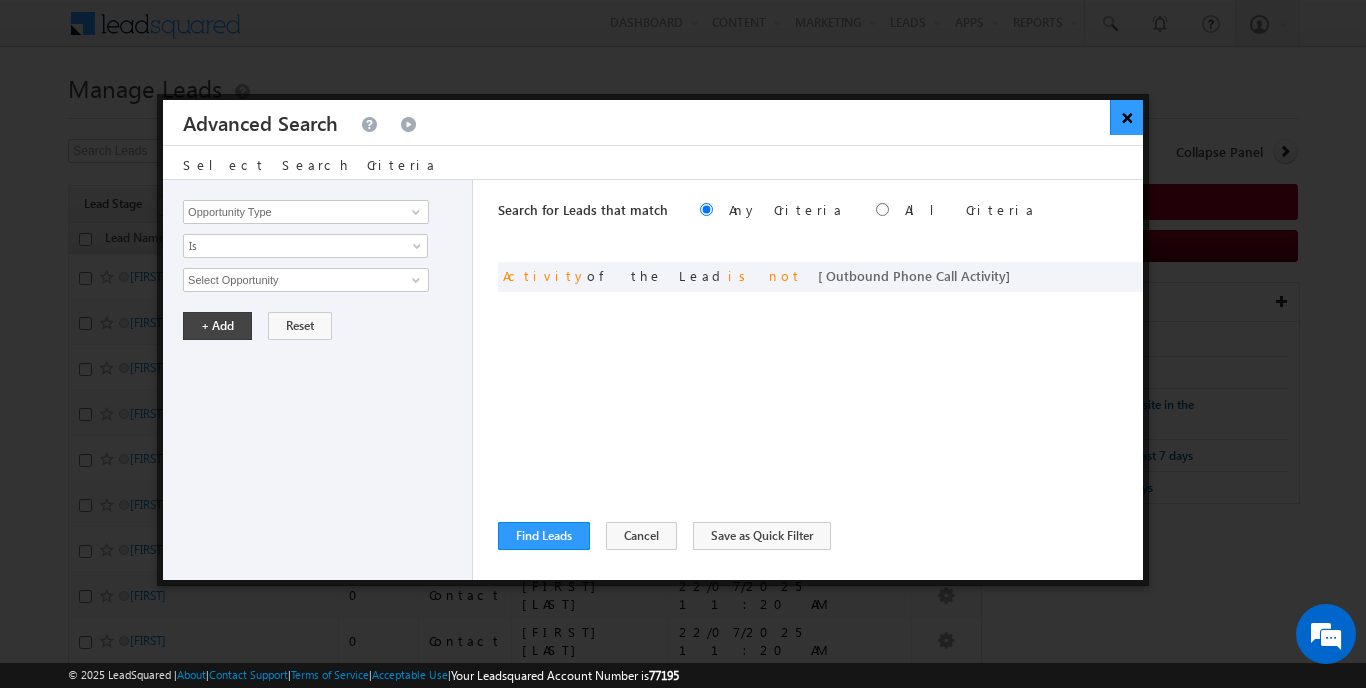 click on "×" at bounding box center (1126, 117) 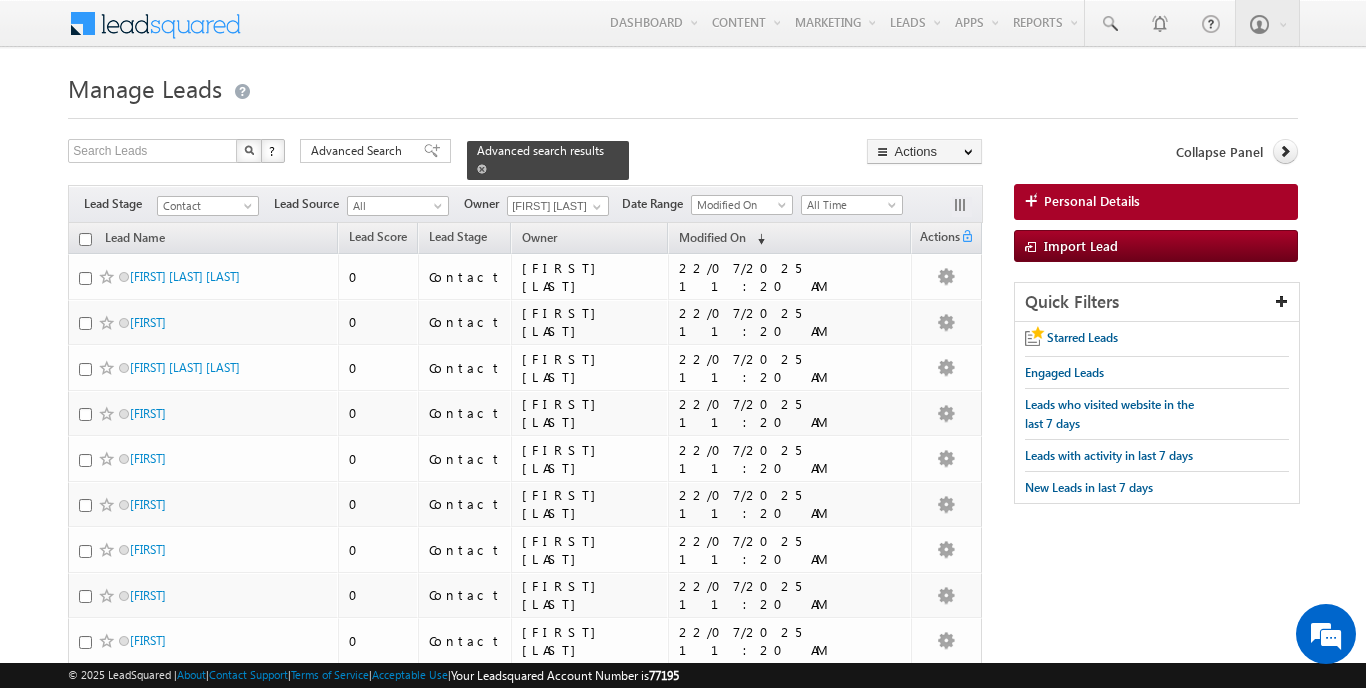 click at bounding box center (482, 169) 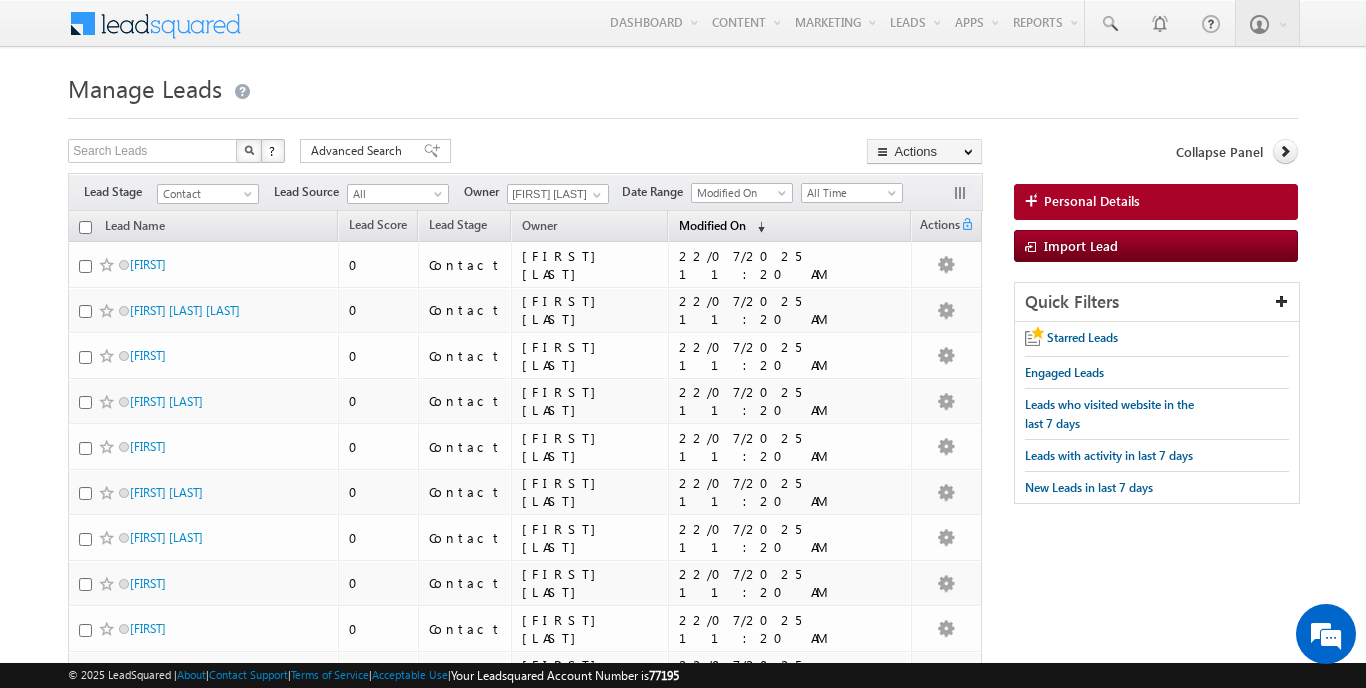 click on "Modified On" at bounding box center (712, 225) 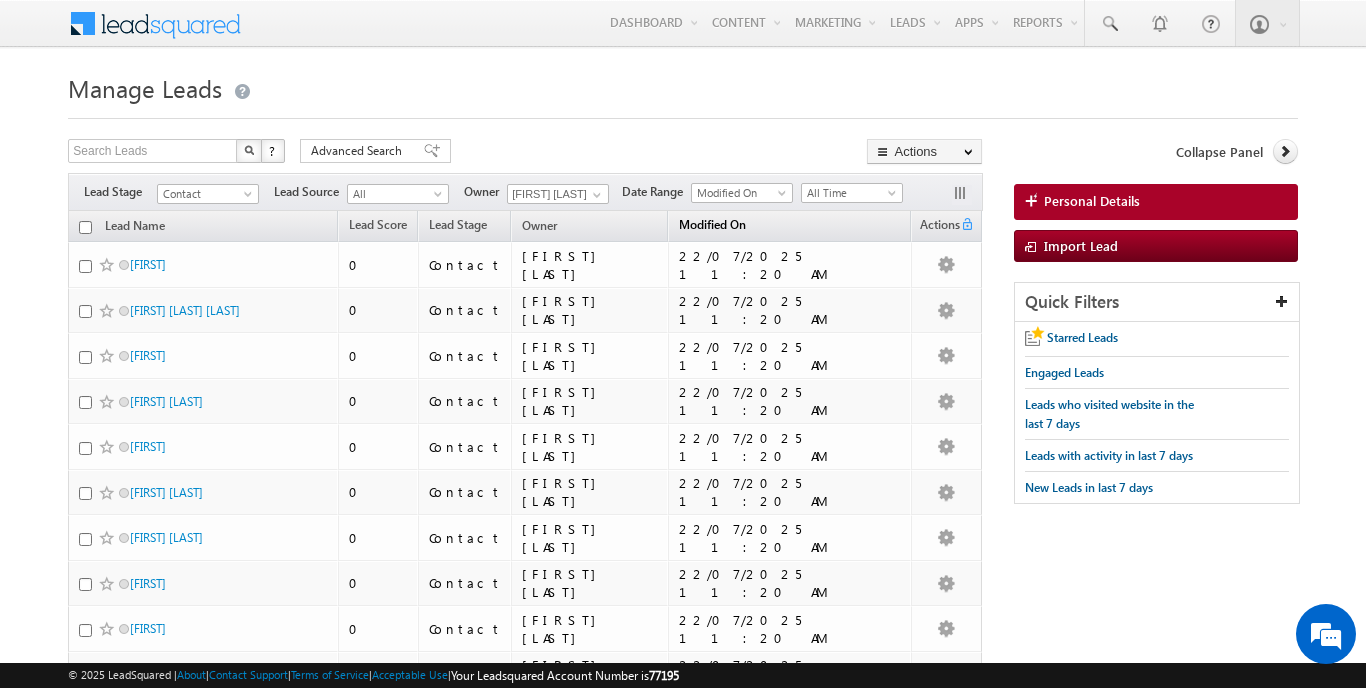 click on "Modified On" at bounding box center (712, 224) 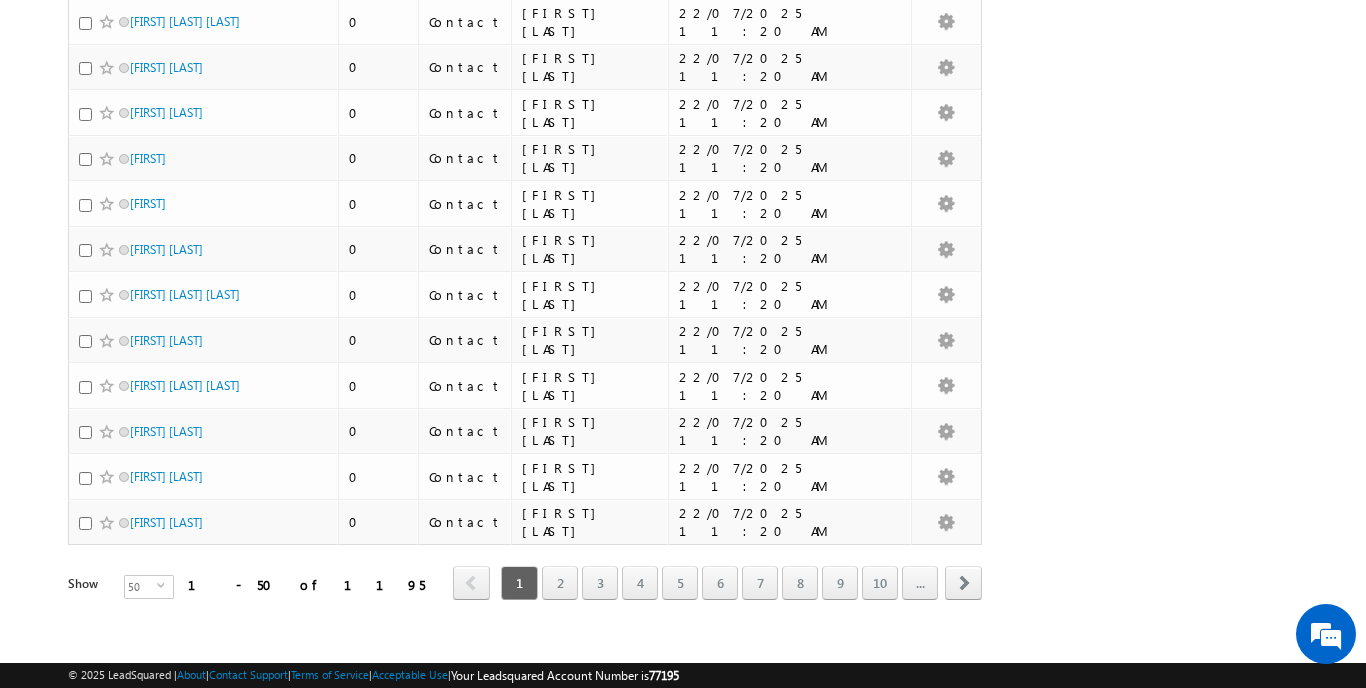 scroll, scrollTop: 1971, scrollLeft: 0, axis: vertical 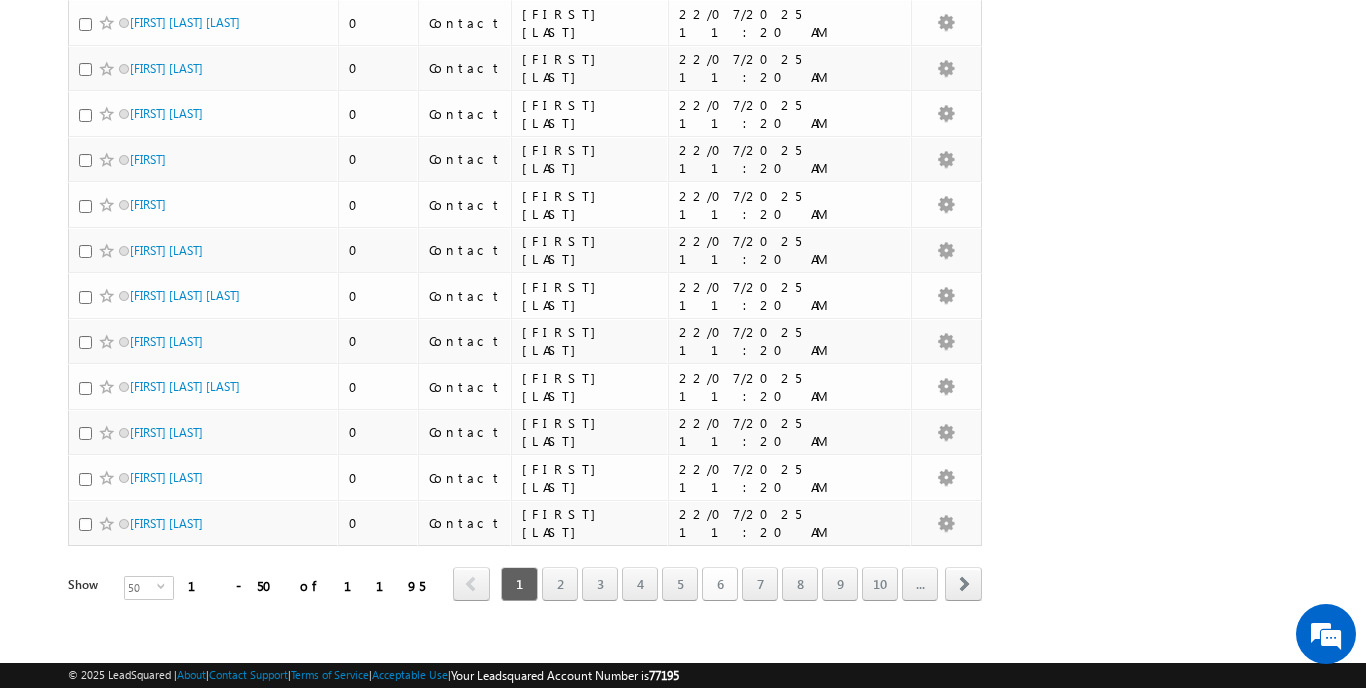click on "6" at bounding box center (720, 584) 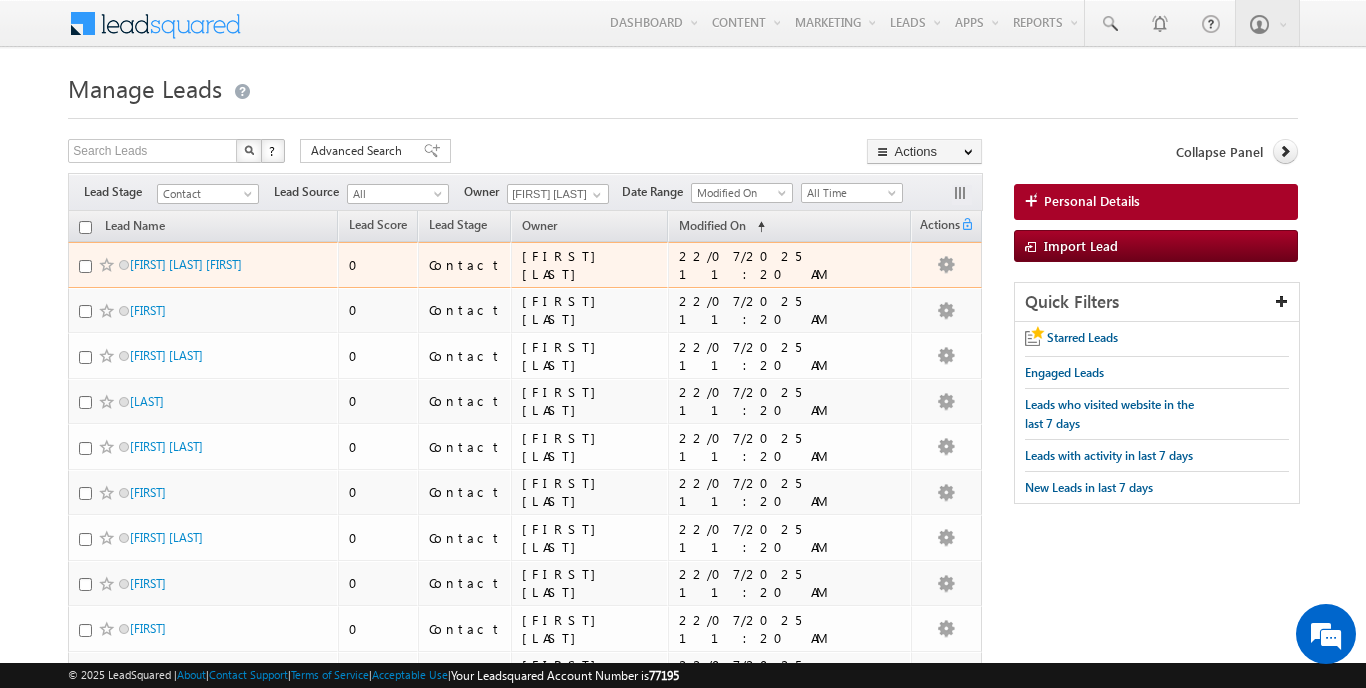 scroll, scrollTop: 0, scrollLeft: 0, axis: both 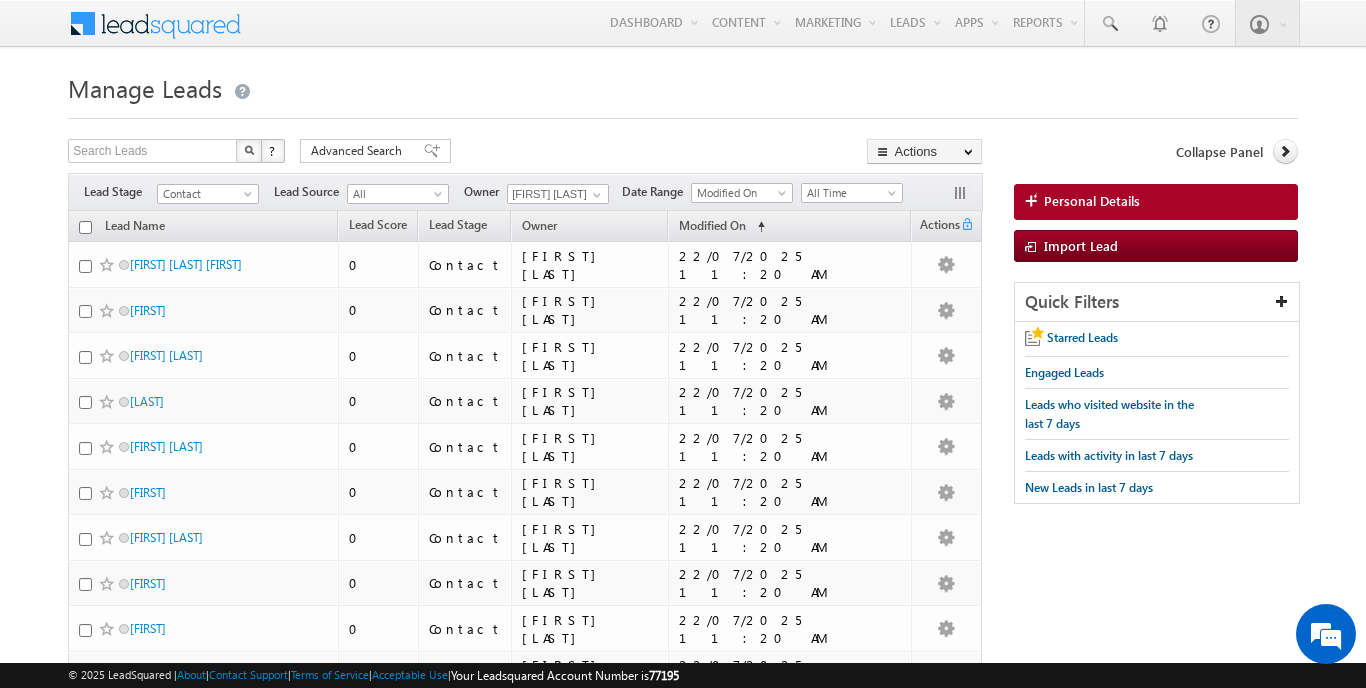 click at bounding box center (85, 227) 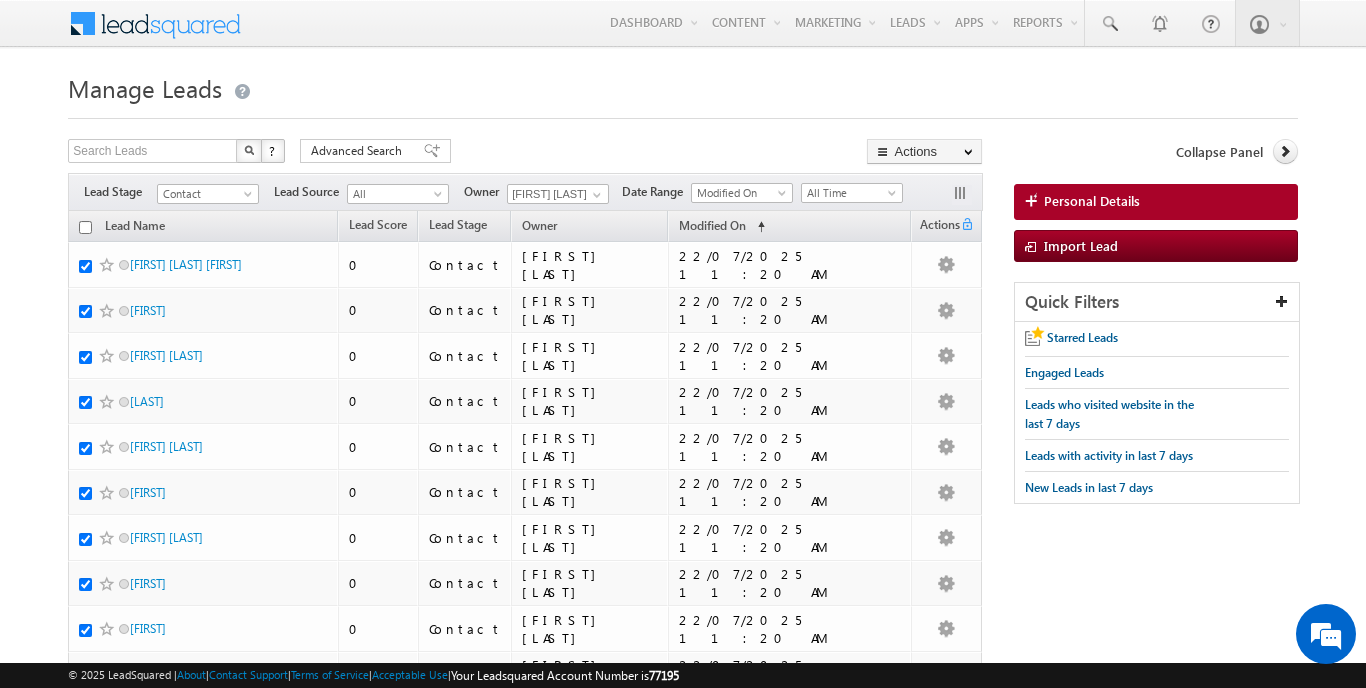 checkbox on "true" 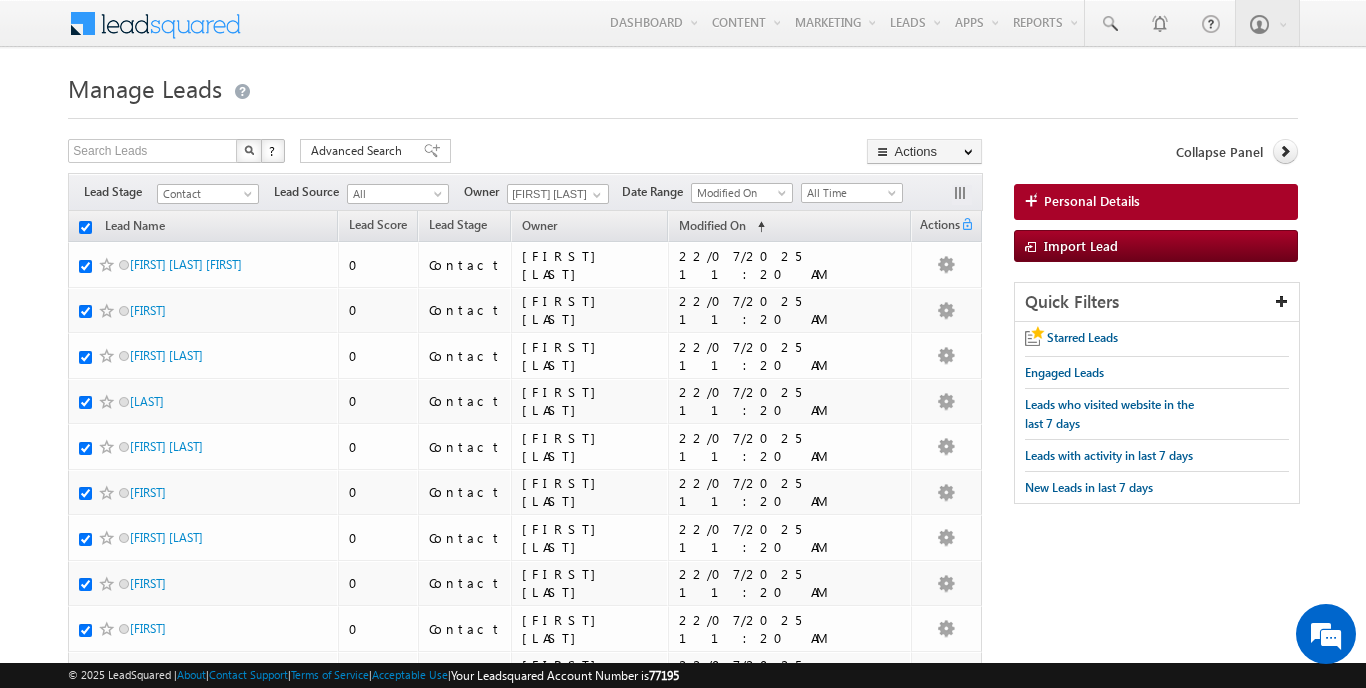 checkbox on "true" 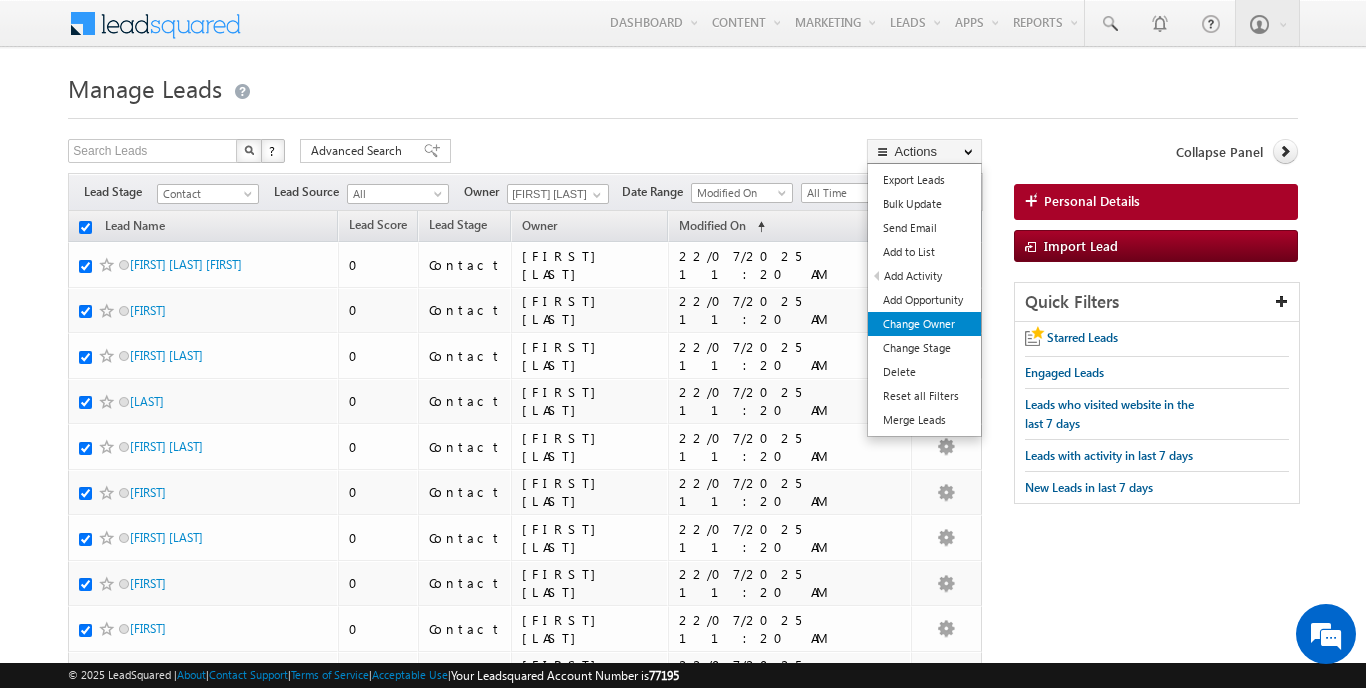 click on "Change Owner" at bounding box center [924, 324] 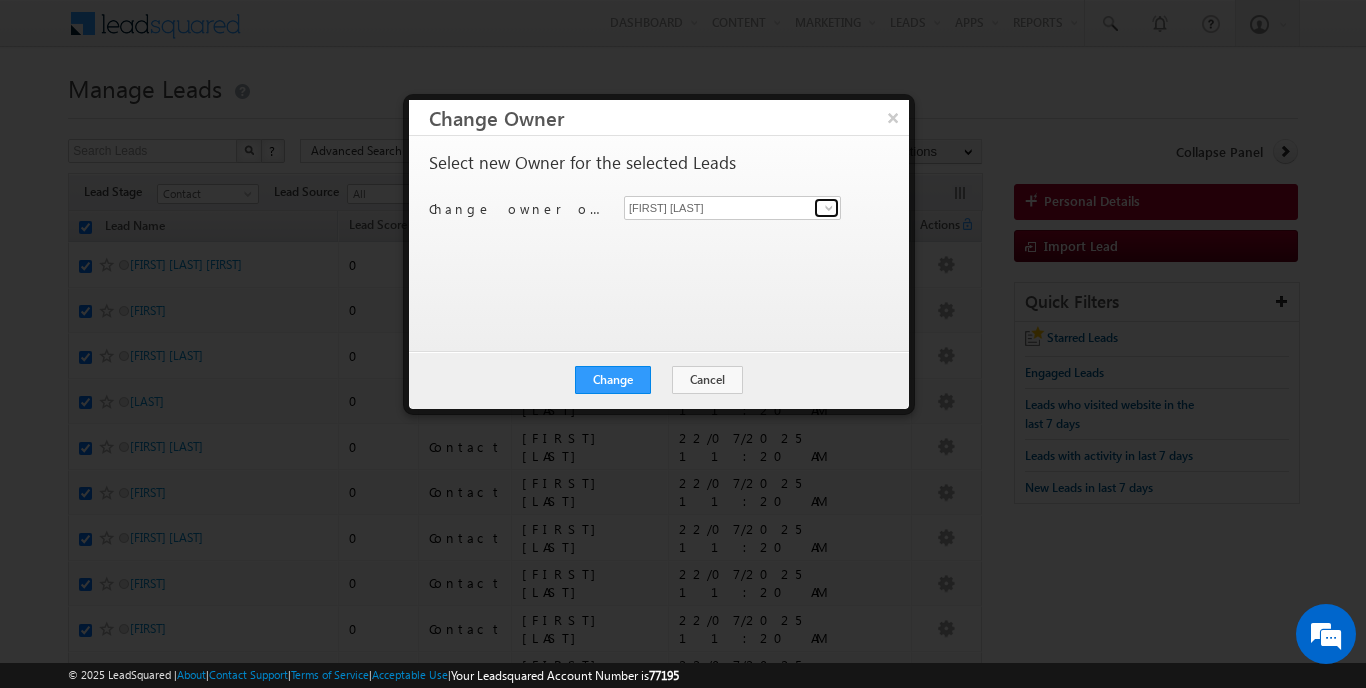 click at bounding box center [826, 208] 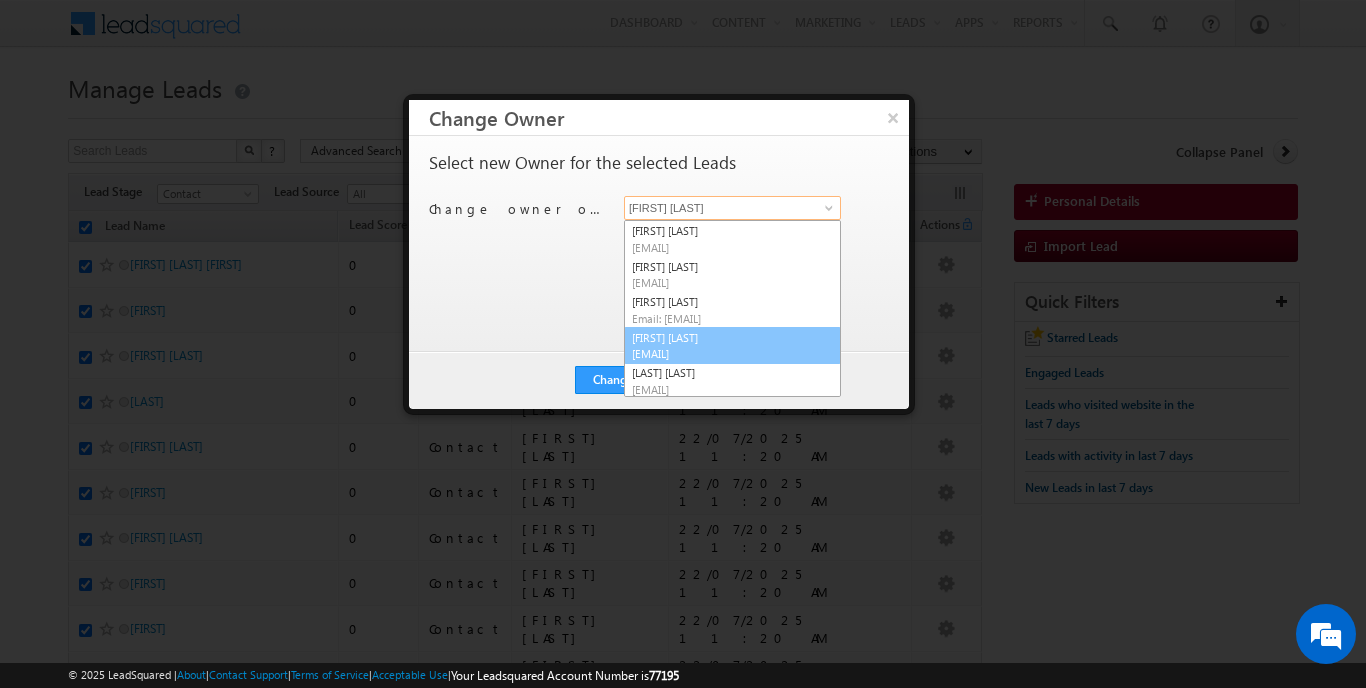 click on "rohit.sinha@indglobal.ae" at bounding box center (722, 353) 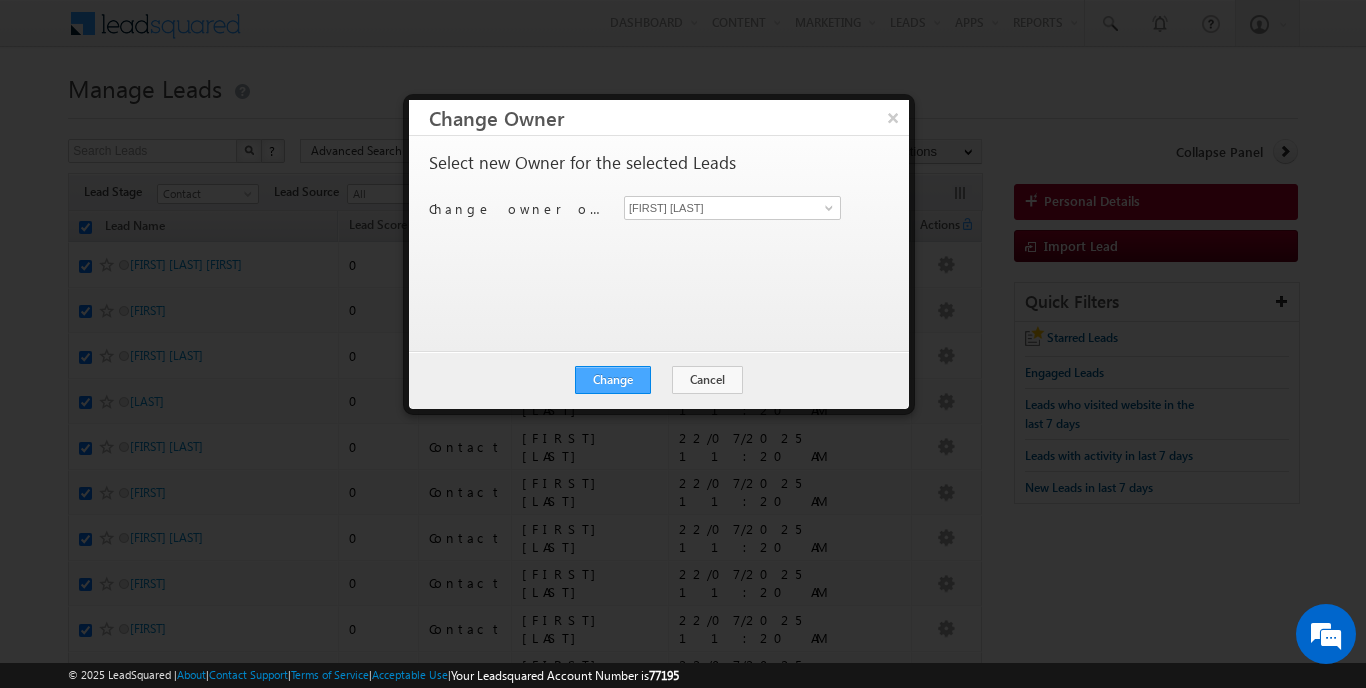 click on "Change" at bounding box center [613, 380] 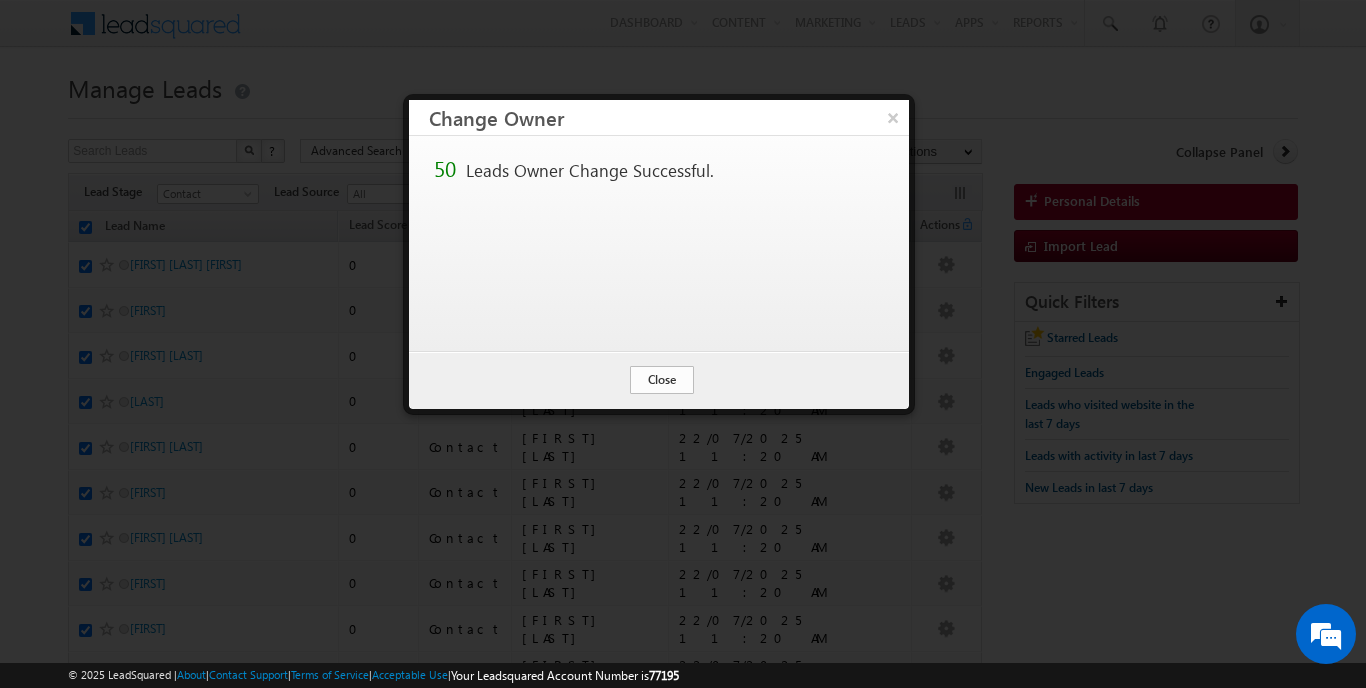 click on "Close" at bounding box center [662, 380] 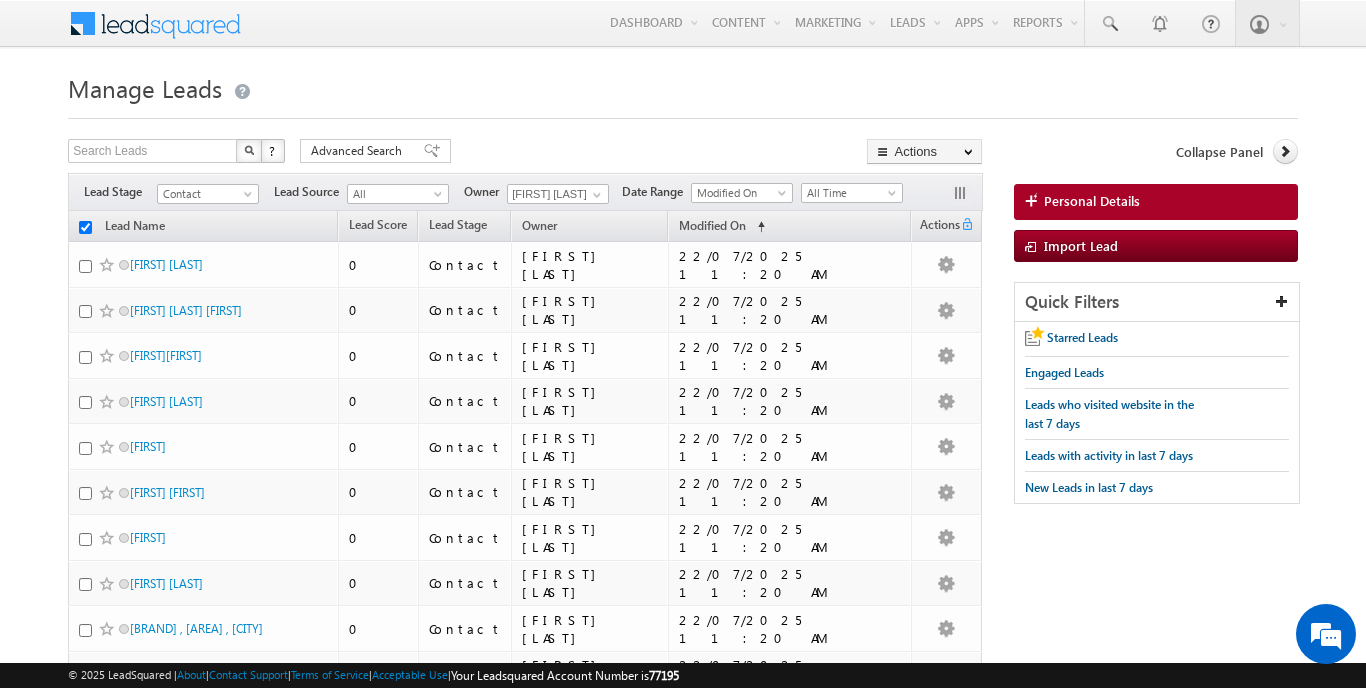 checkbox on "false" 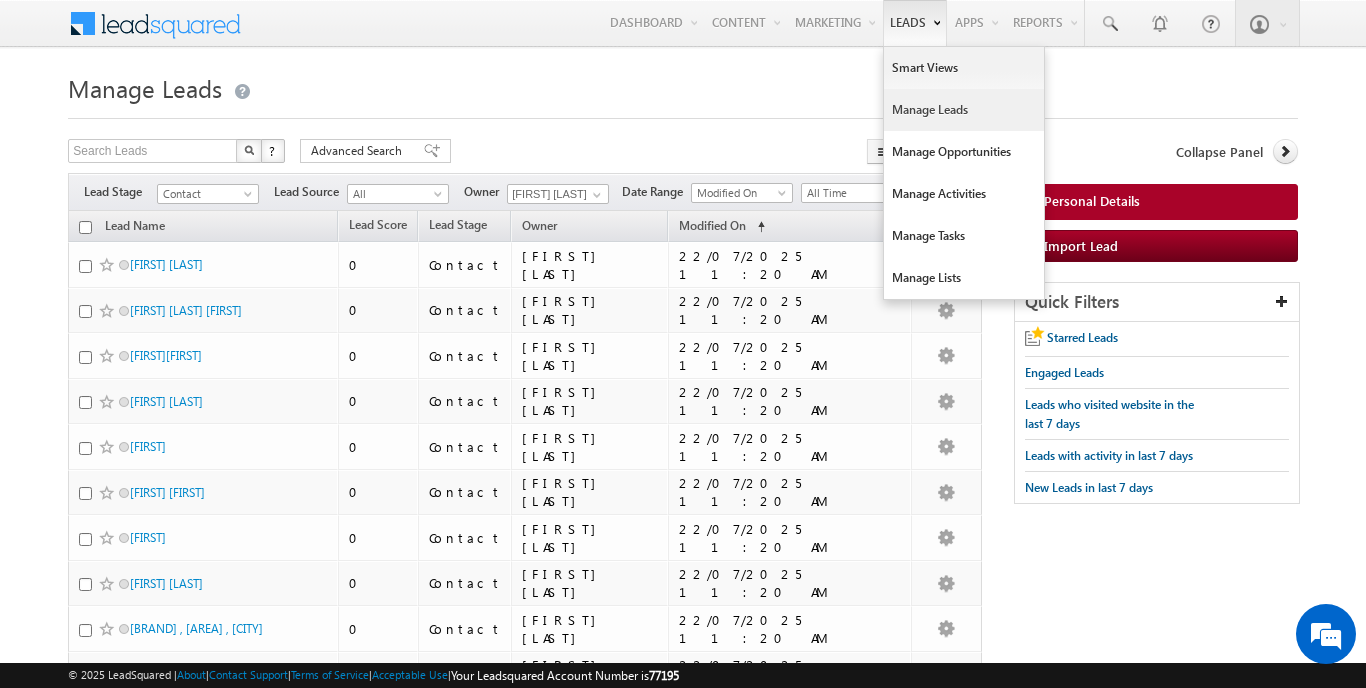 click on "Manage Leads" at bounding box center (964, 110) 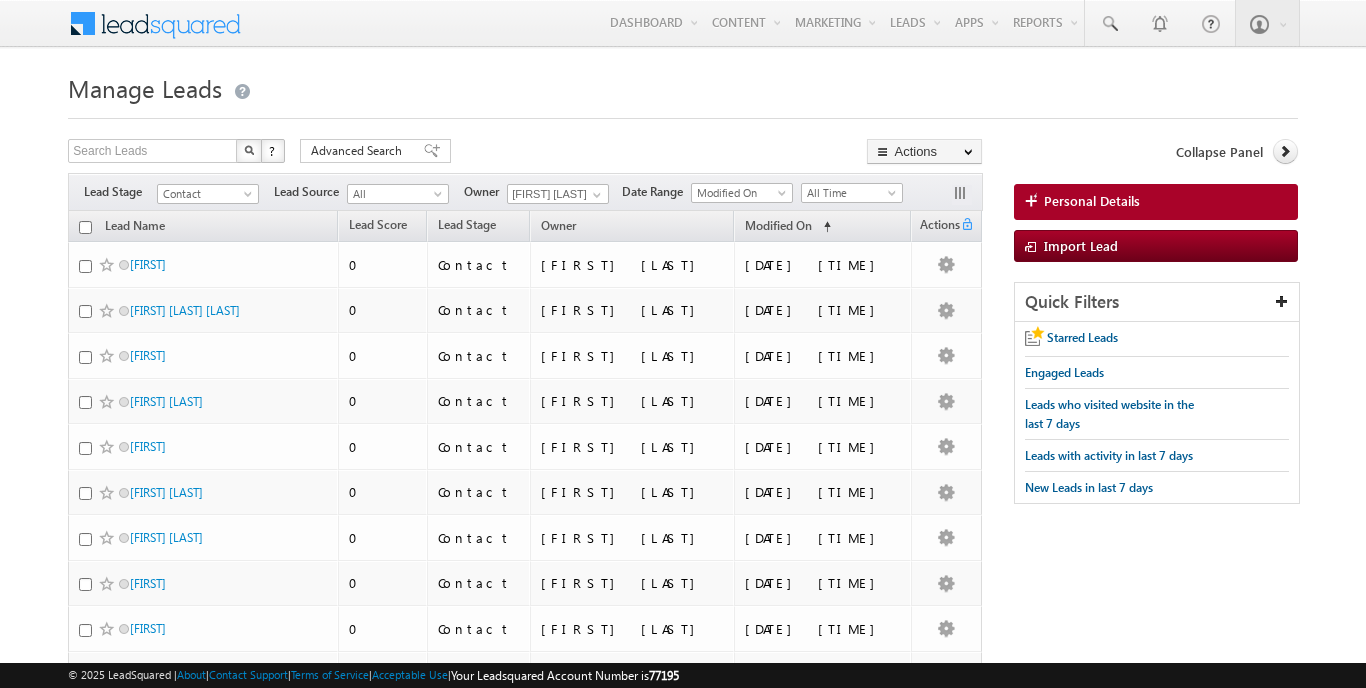 scroll, scrollTop: 0, scrollLeft: 0, axis: both 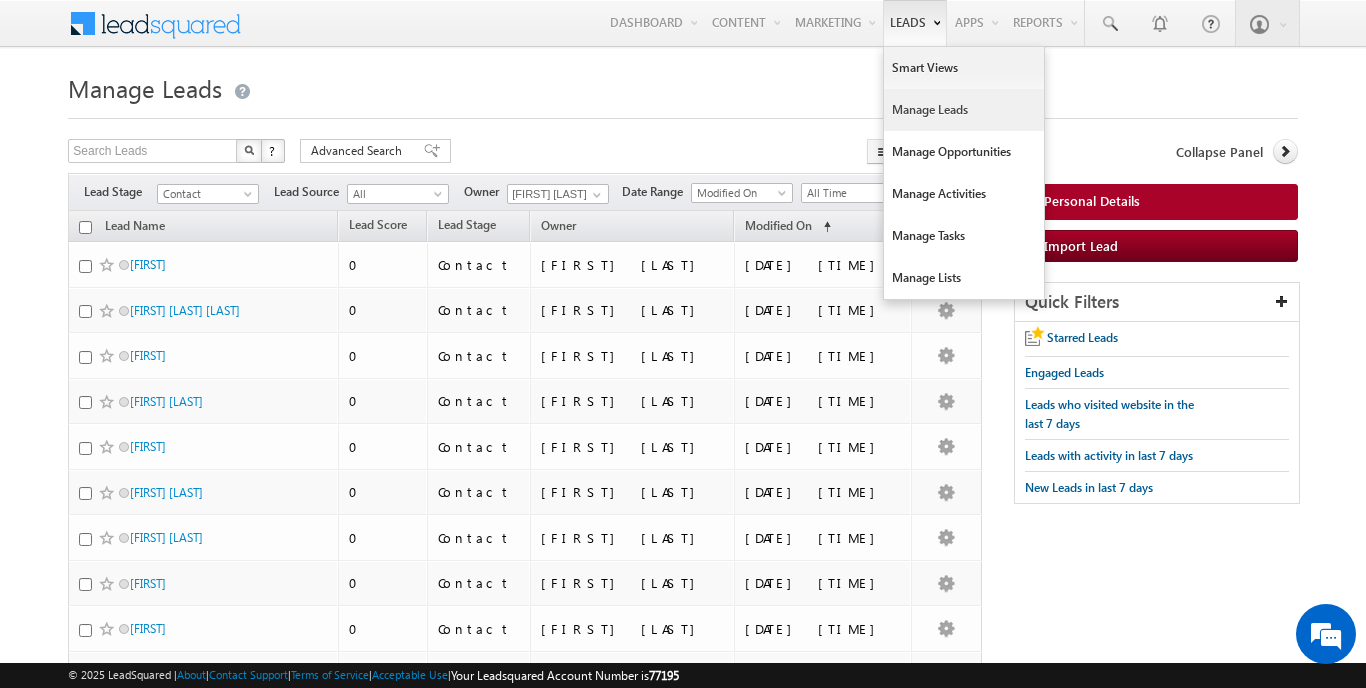 click on "Manage Leads" at bounding box center [964, 110] 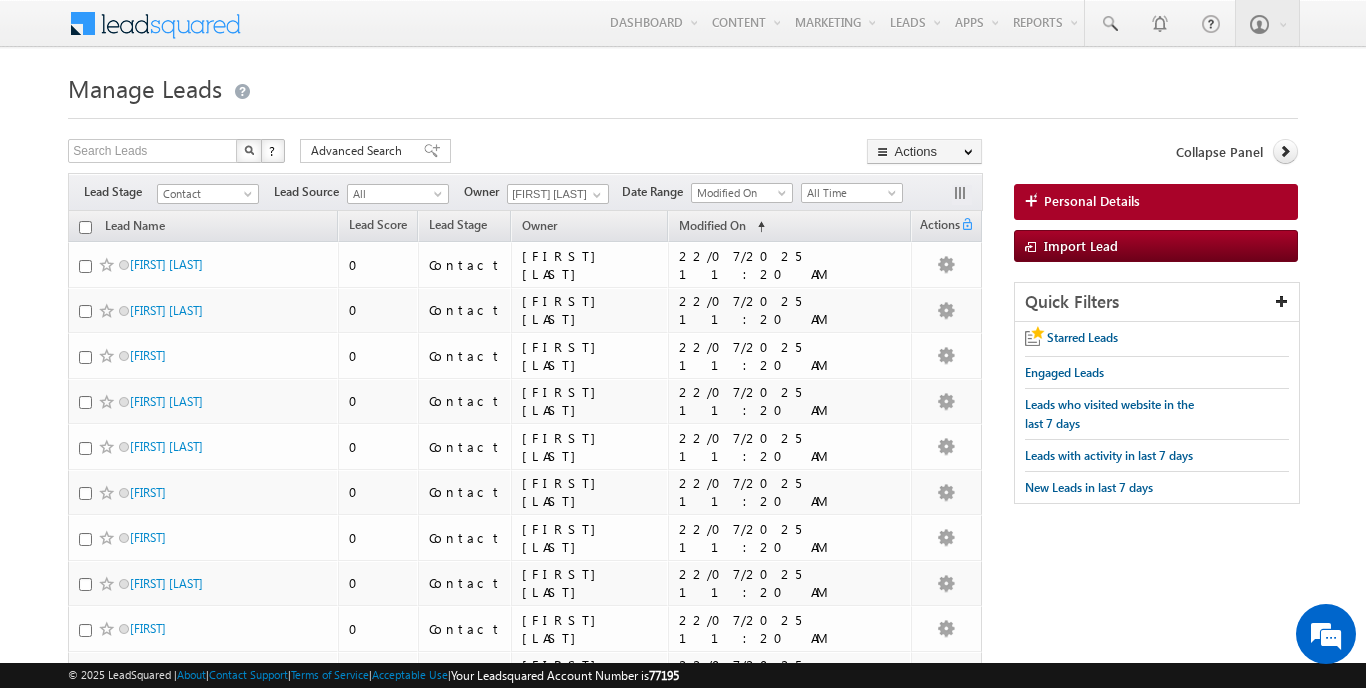 scroll, scrollTop: 0, scrollLeft: 0, axis: both 